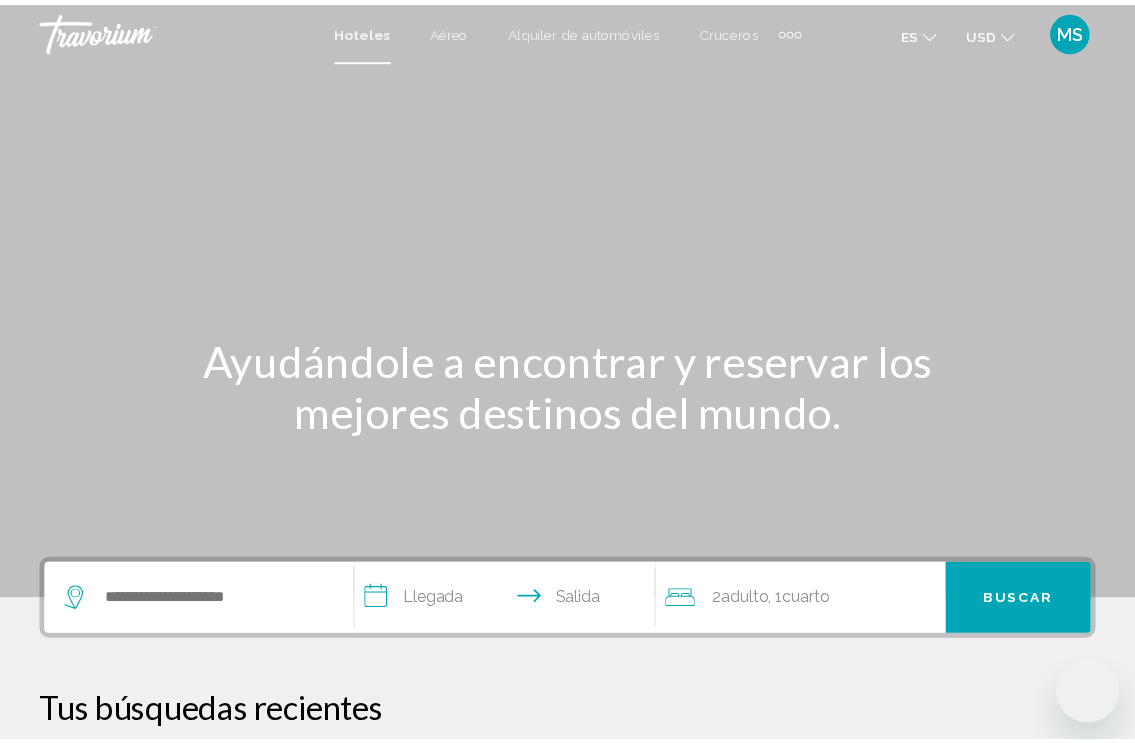 scroll, scrollTop: 0, scrollLeft: 0, axis: both 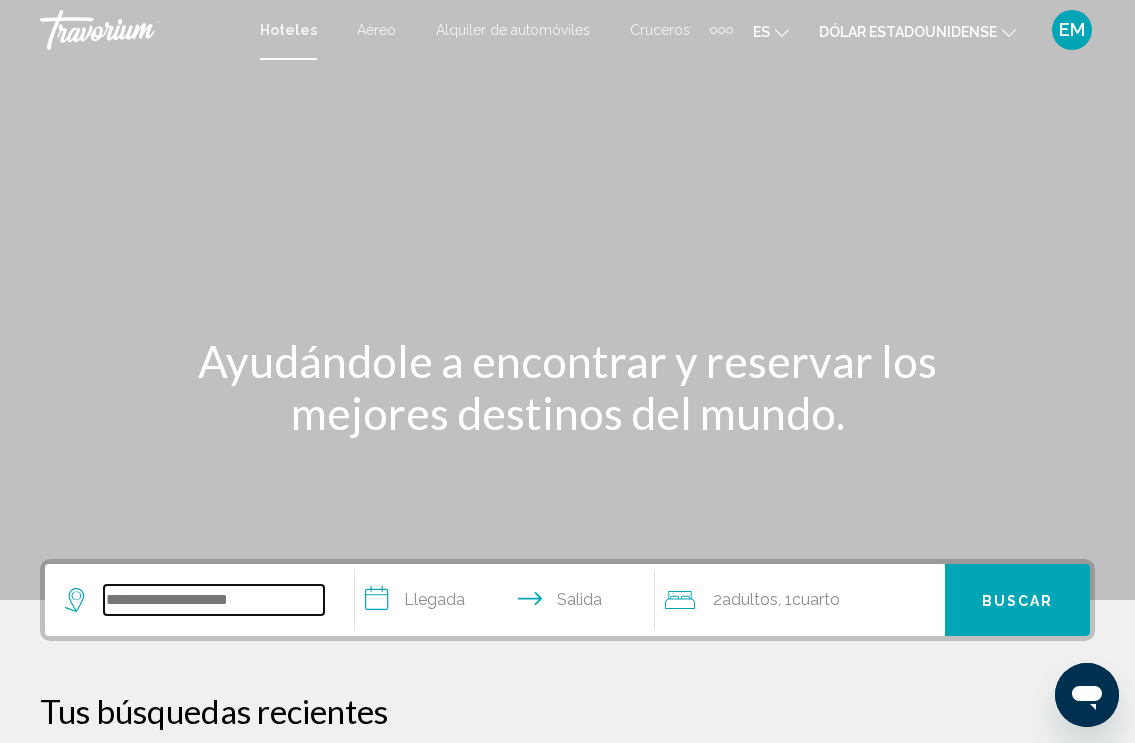 click at bounding box center [214, 600] 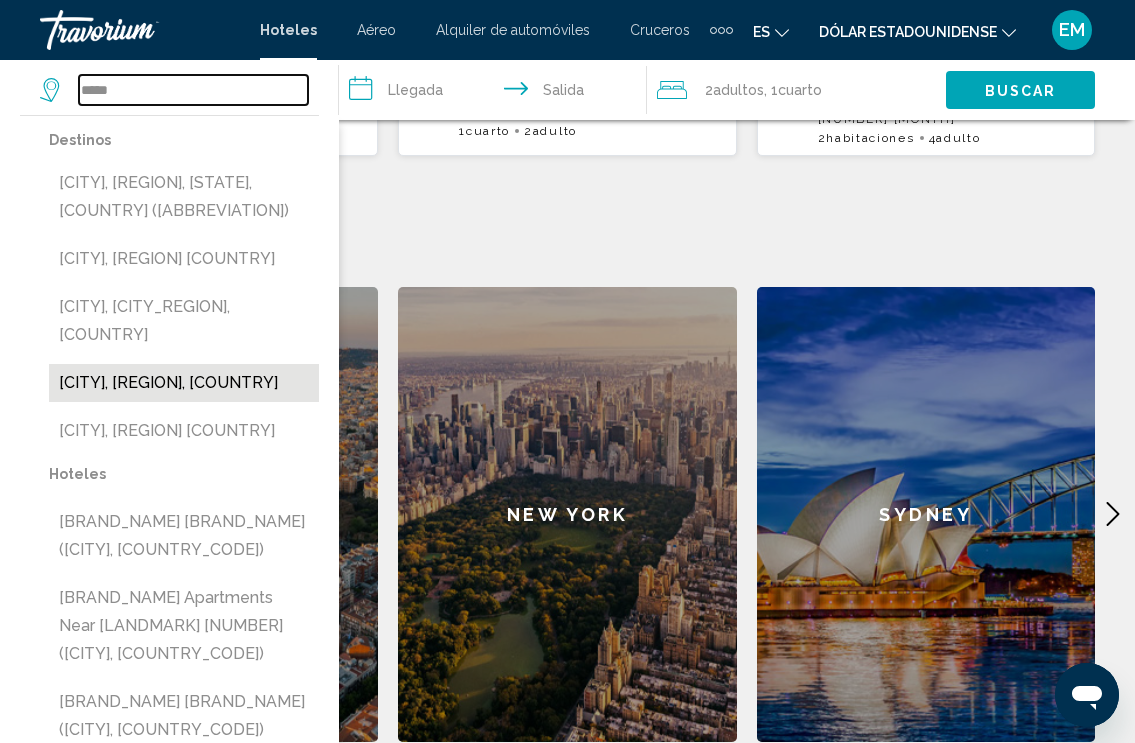 scroll, scrollTop: 694, scrollLeft: 0, axis: vertical 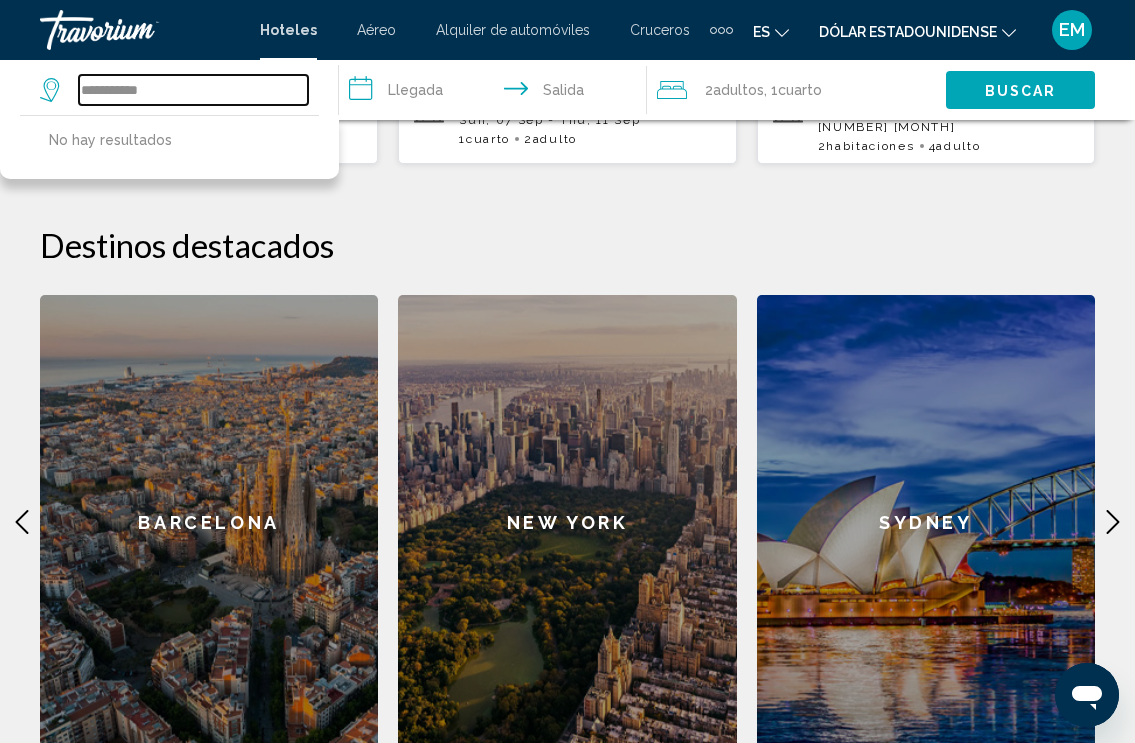 click on "**********" at bounding box center [193, 90] 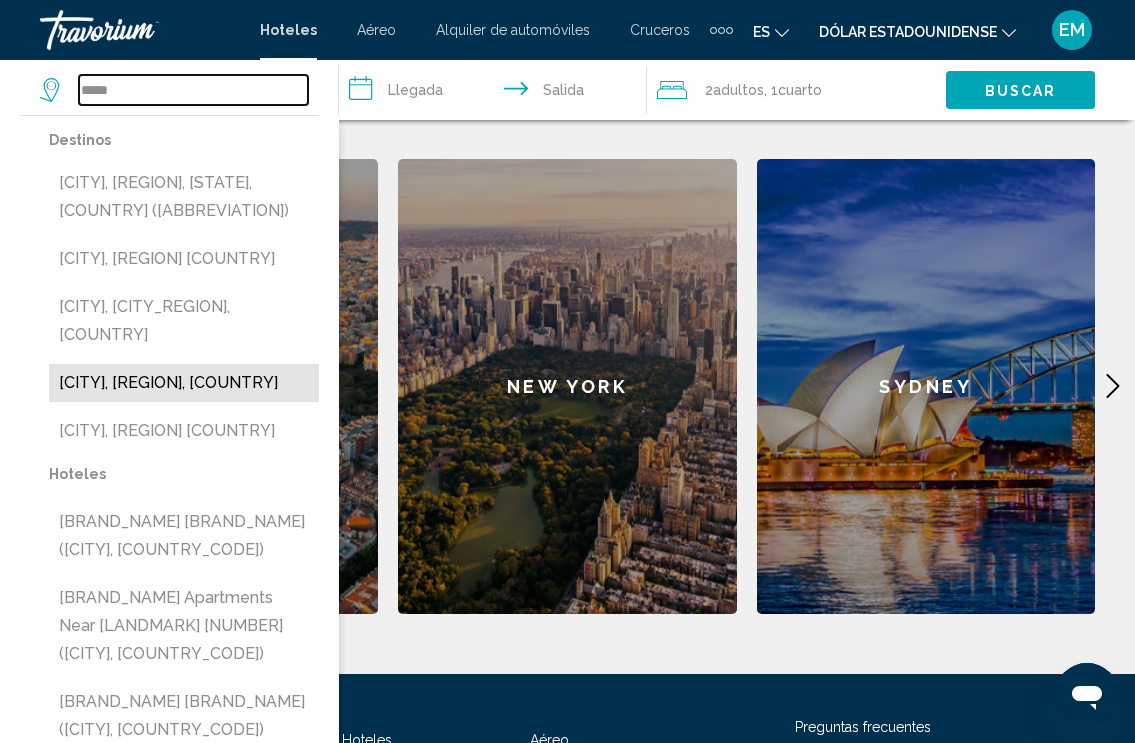 scroll, scrollTop: 894, scrollLeft: 0, axis: vertical 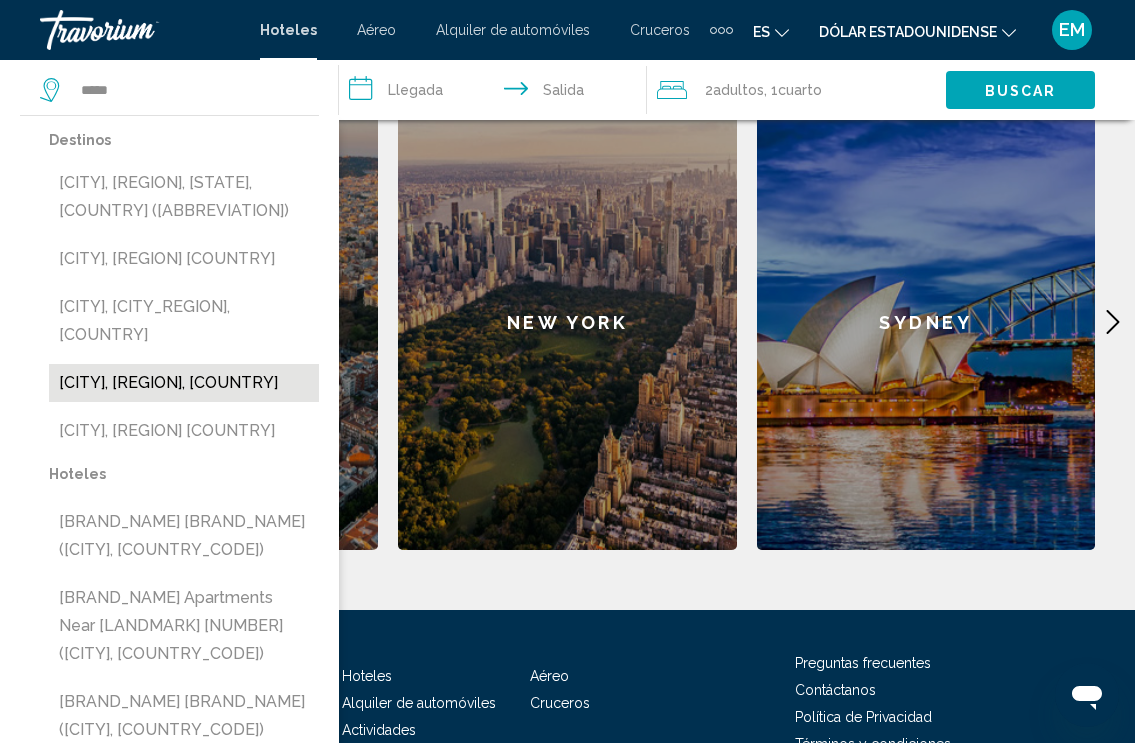 click on "[CITY], [REGION], [COUNTRY]" at bounding box center (184, 383) 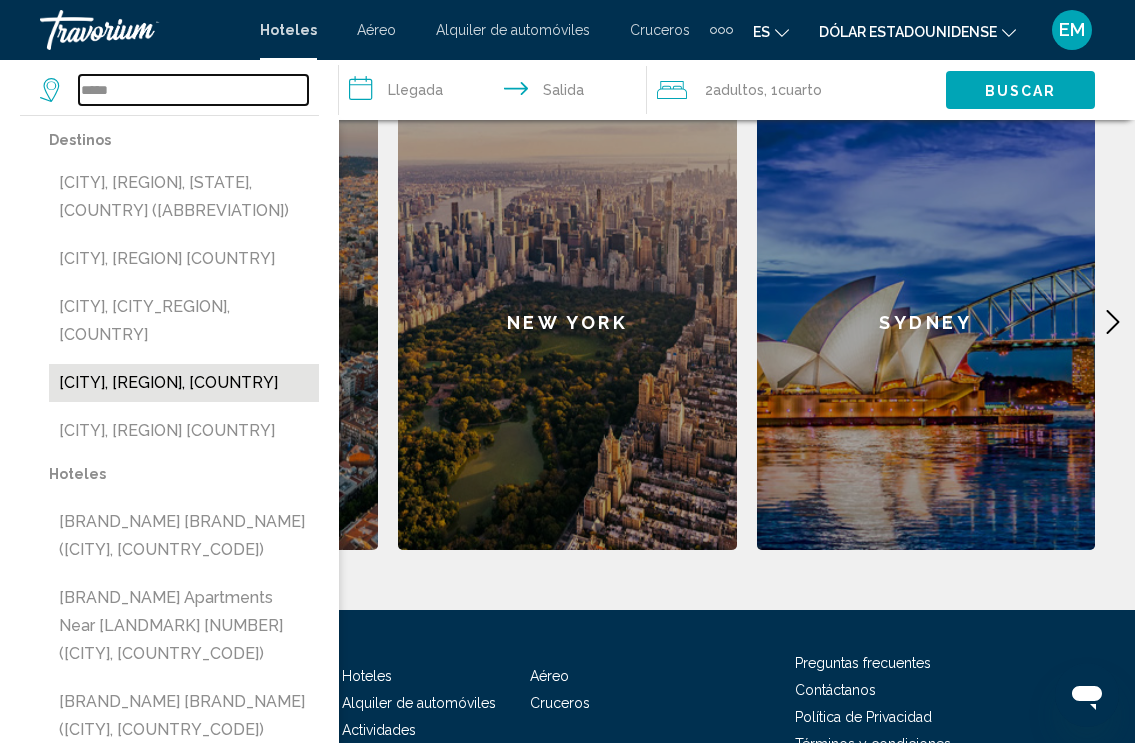 type on "**********" 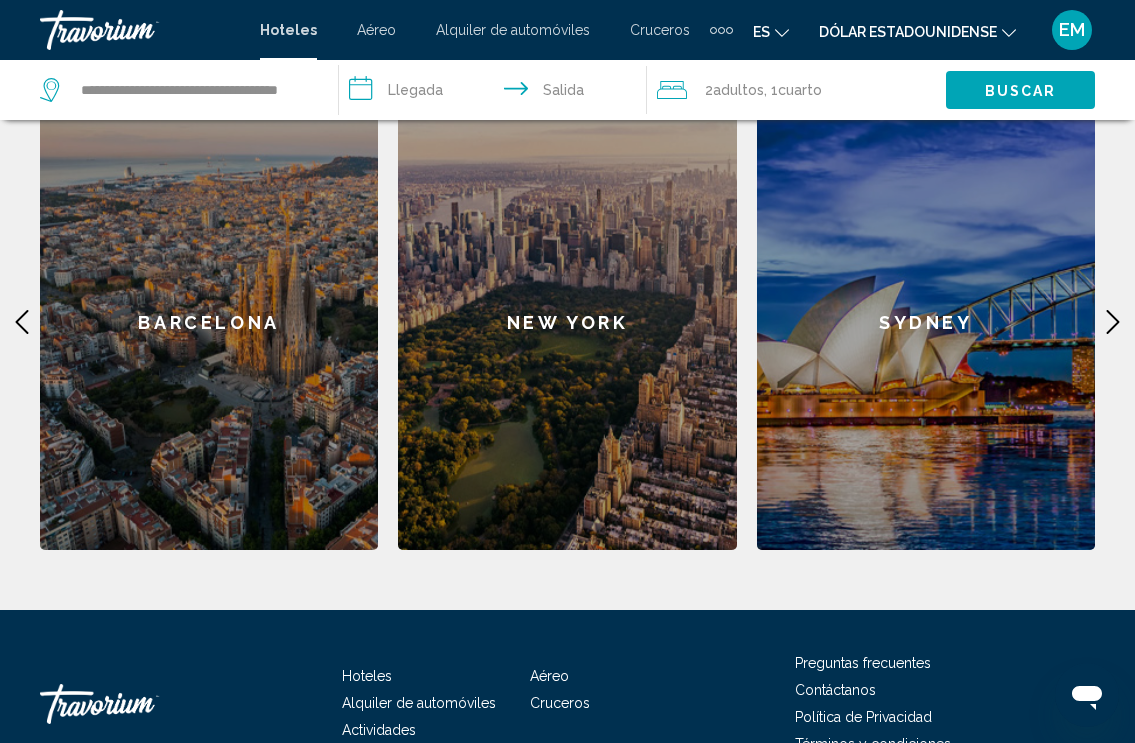 click on "**********" at bounding box center (497, 93) 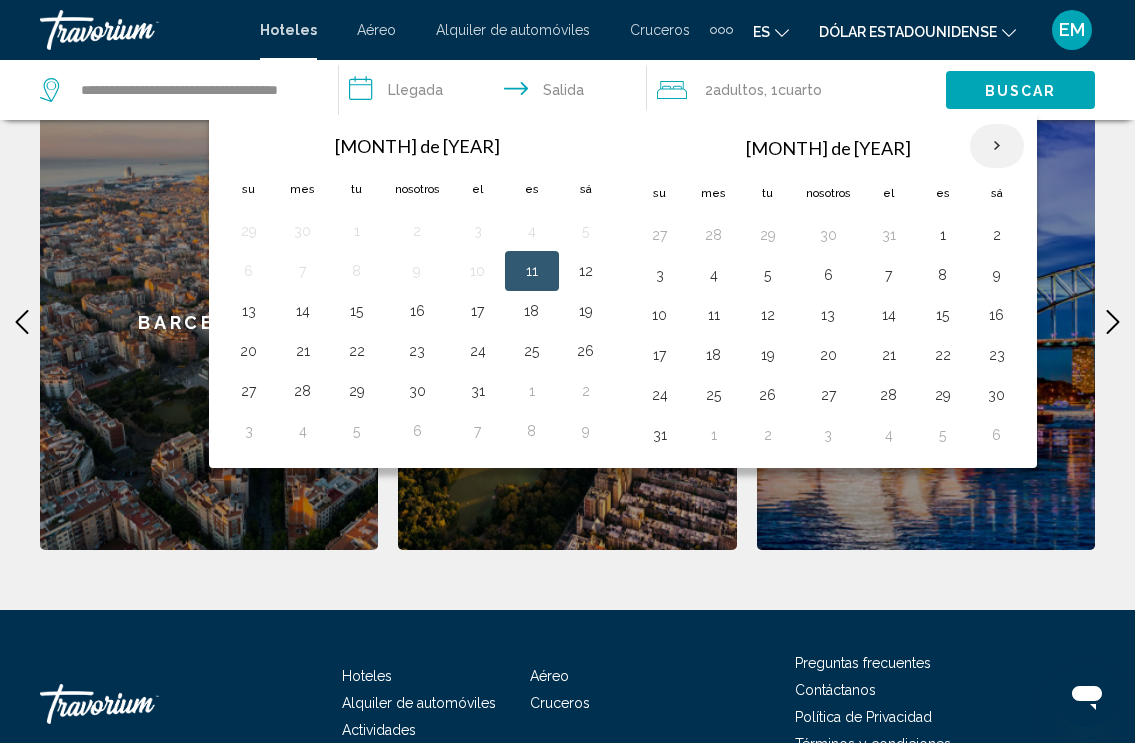 click at bounding box center [997, 146] 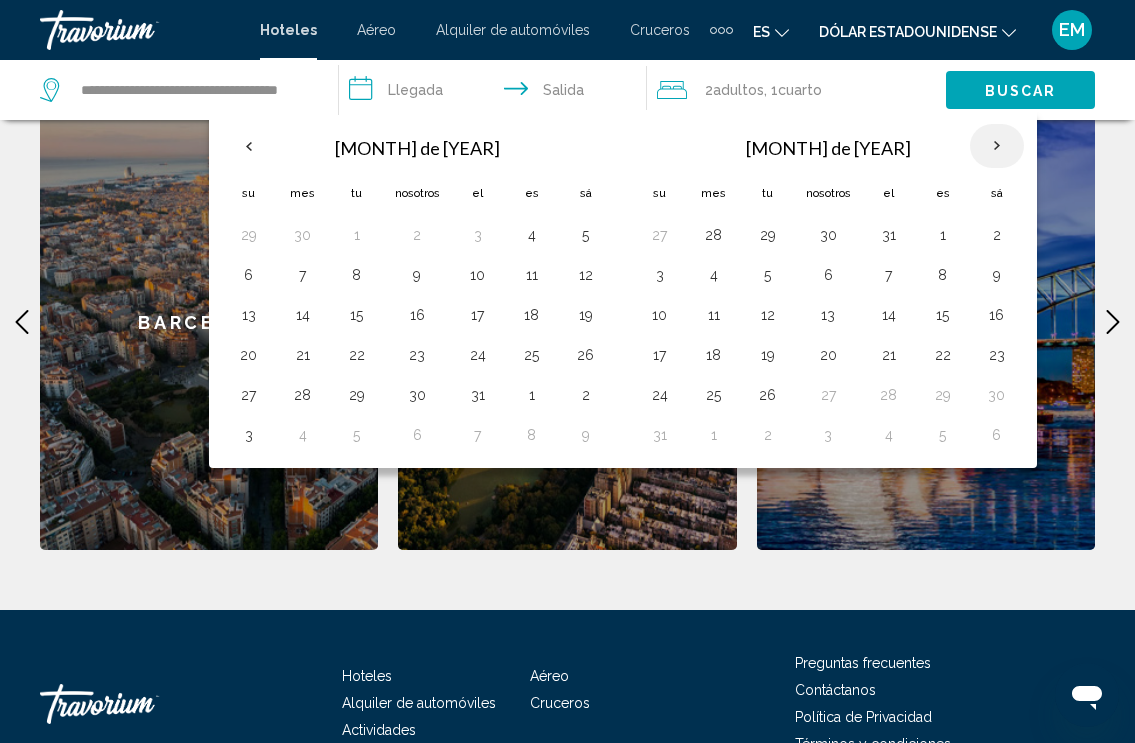 click at bounding box center (997, 146) 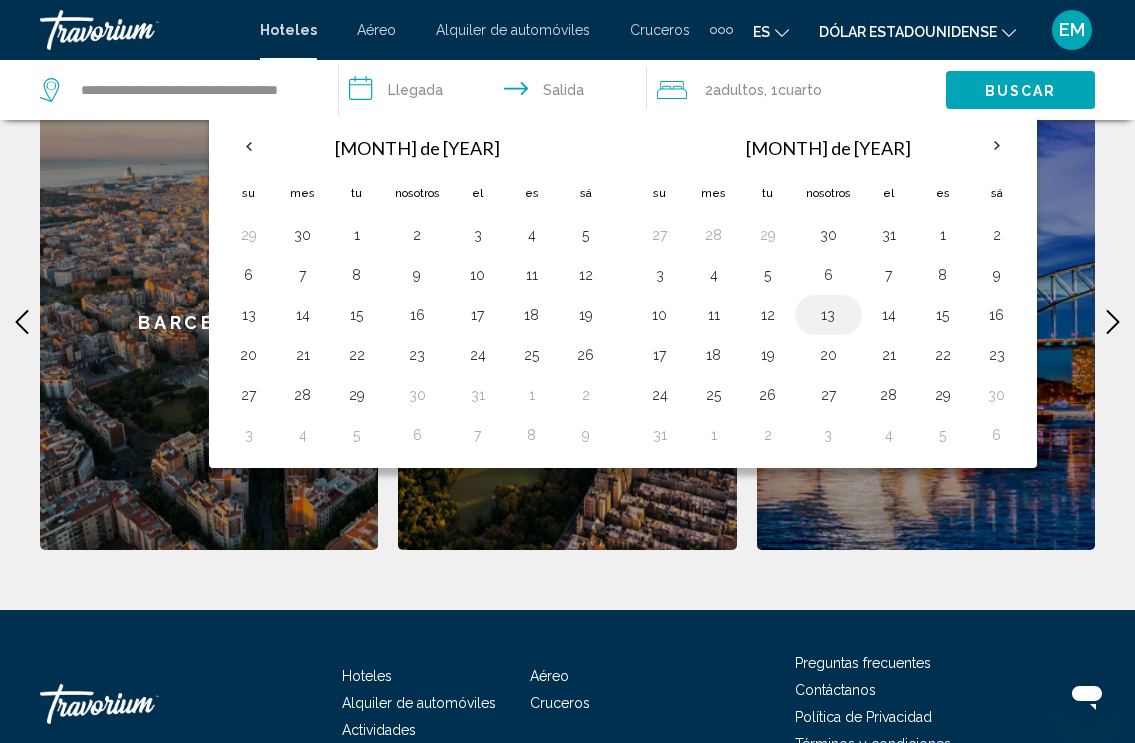 click on "13" at bounding box center (828, 315) 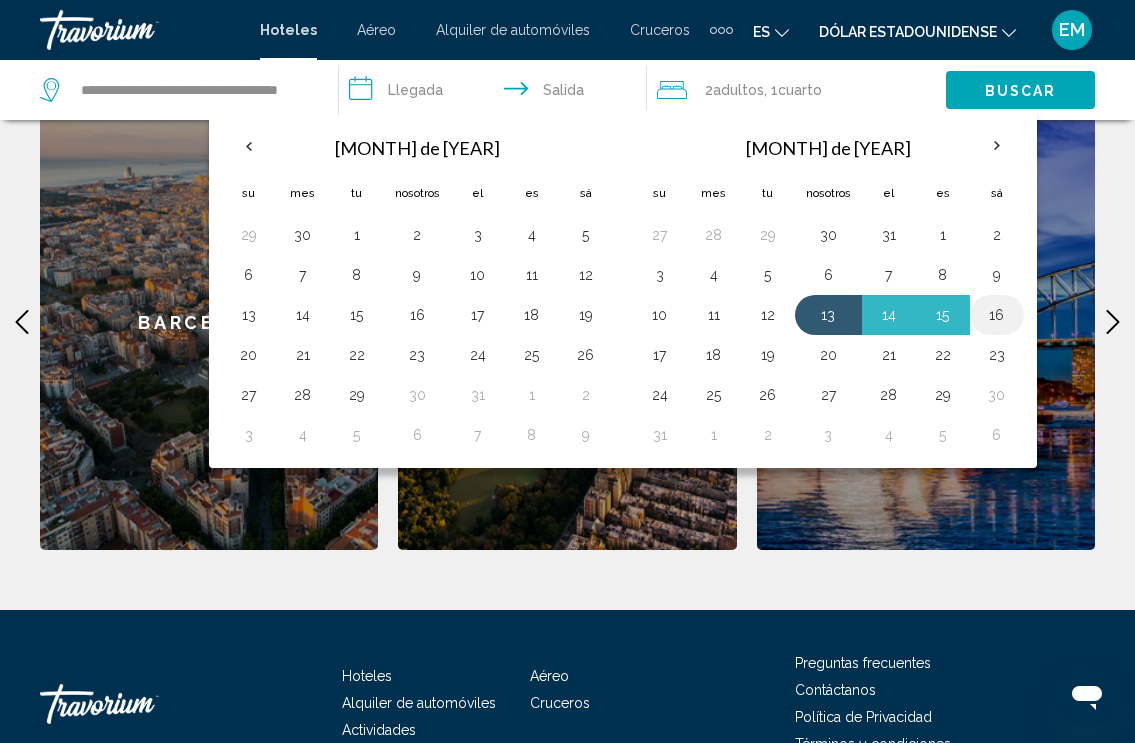 click on "16" at bounding box center [997, 315] 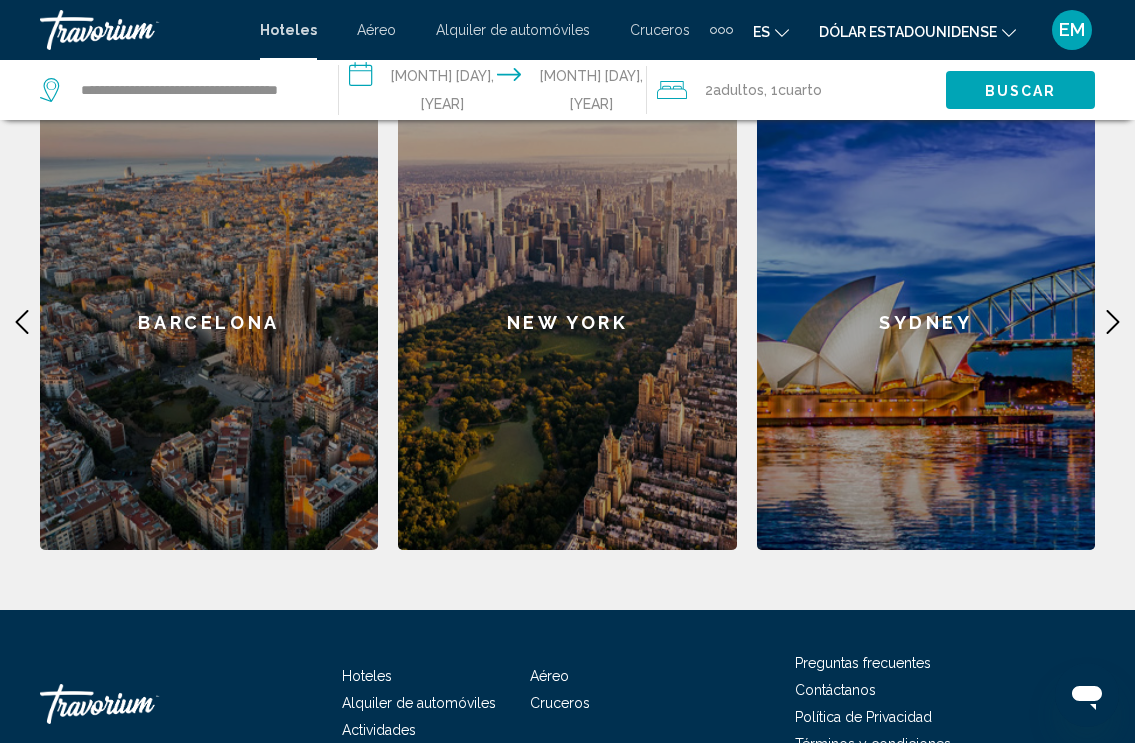 click on "**********" at bounding box center (497, 93) 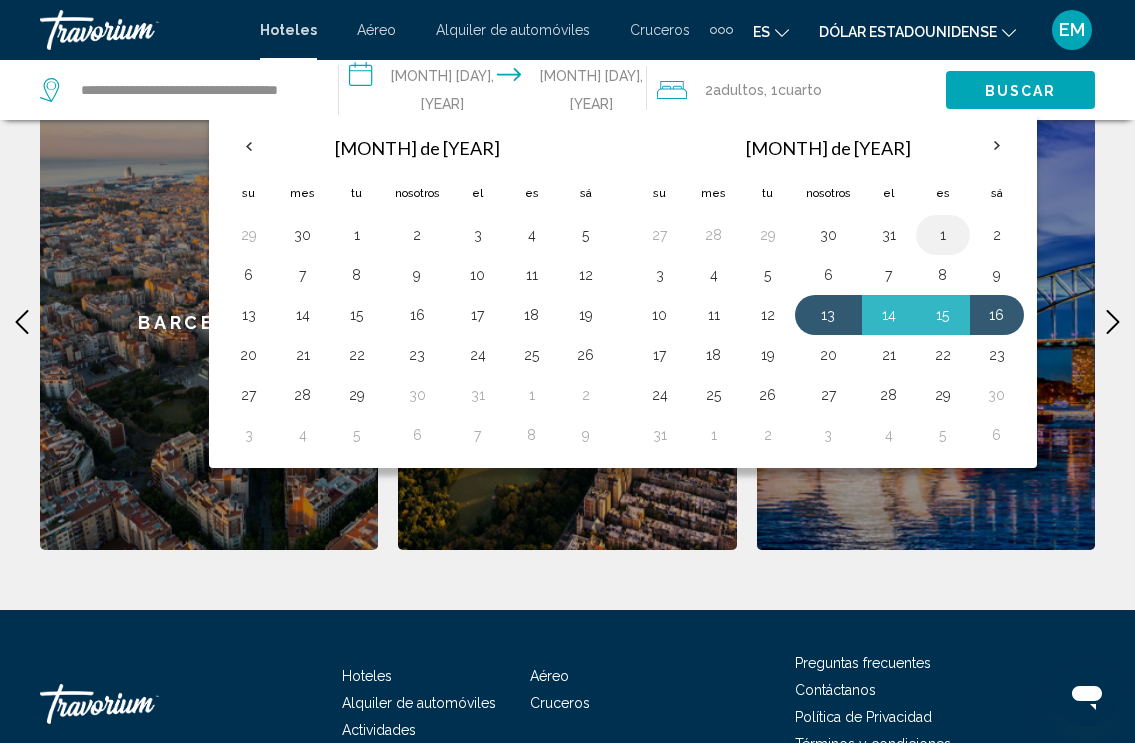 click on "1" at bounding box center (943, 235) 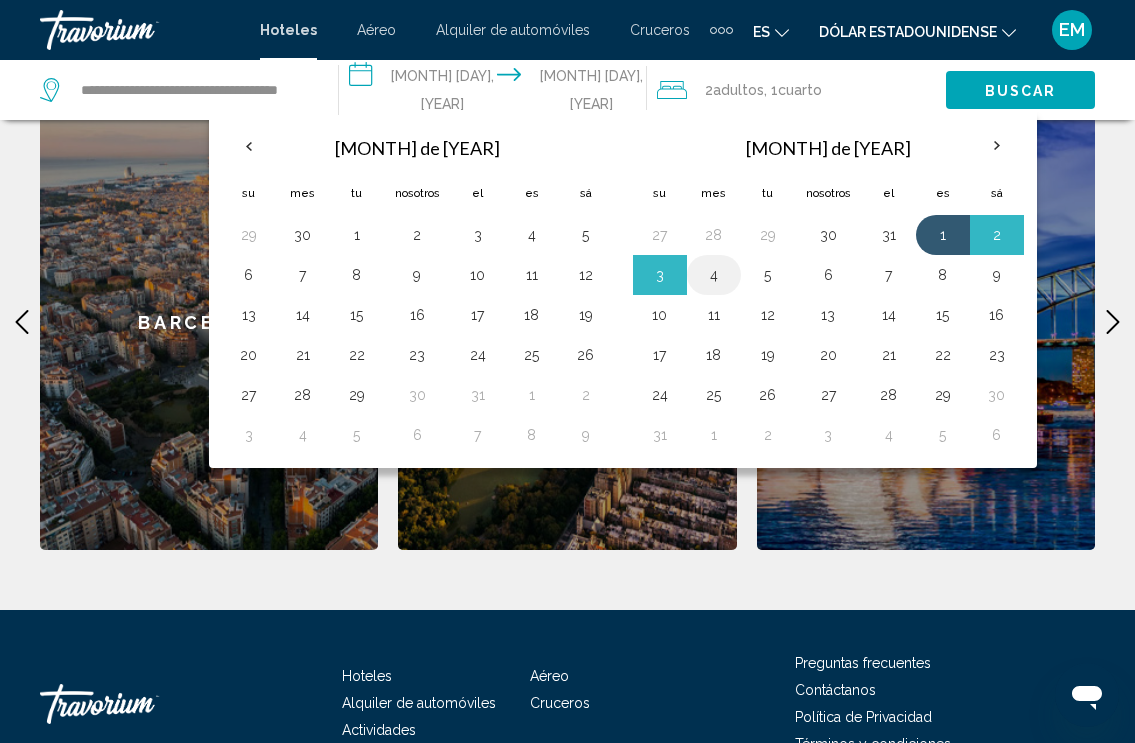 click on "4" at bounding box center [714, 275] 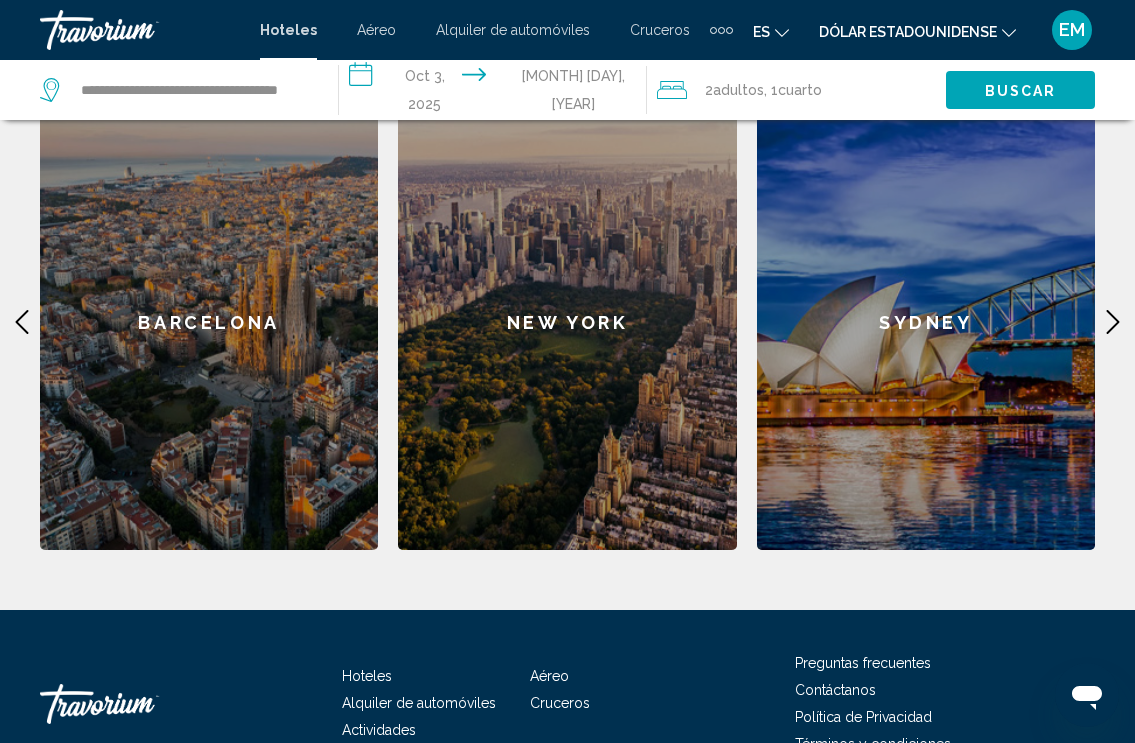 click on "**********" at bounding box center (497, 93) 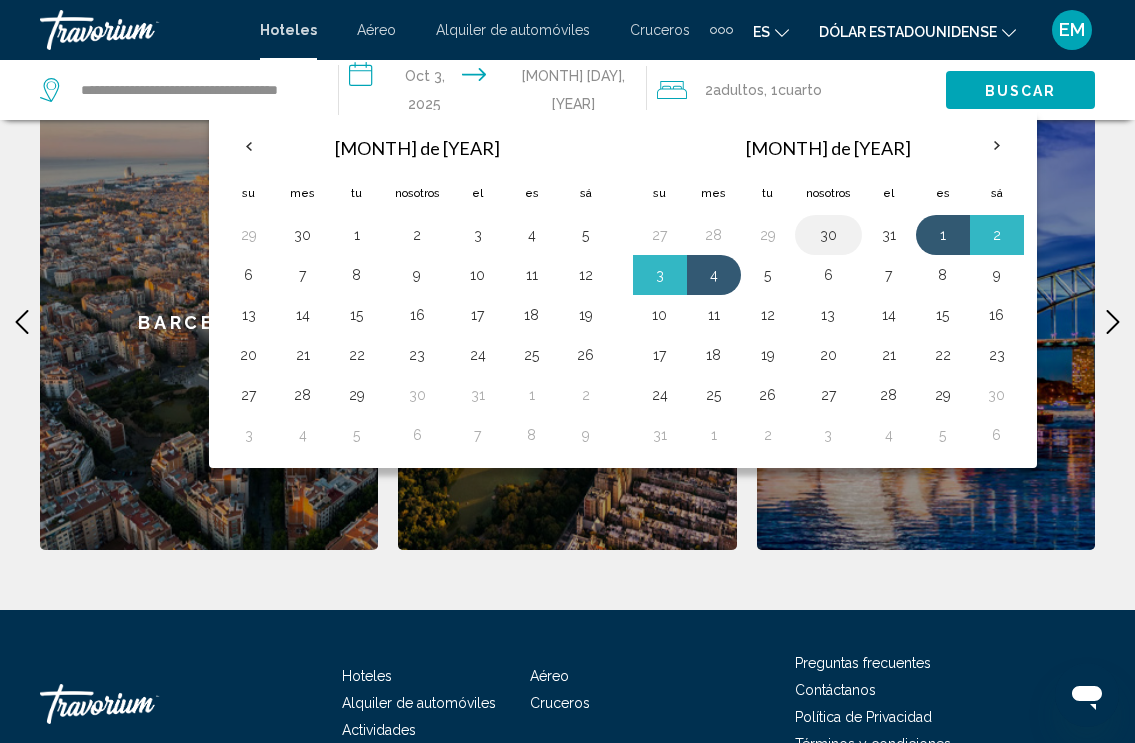 click on "30" at bounding box center [828, 235] 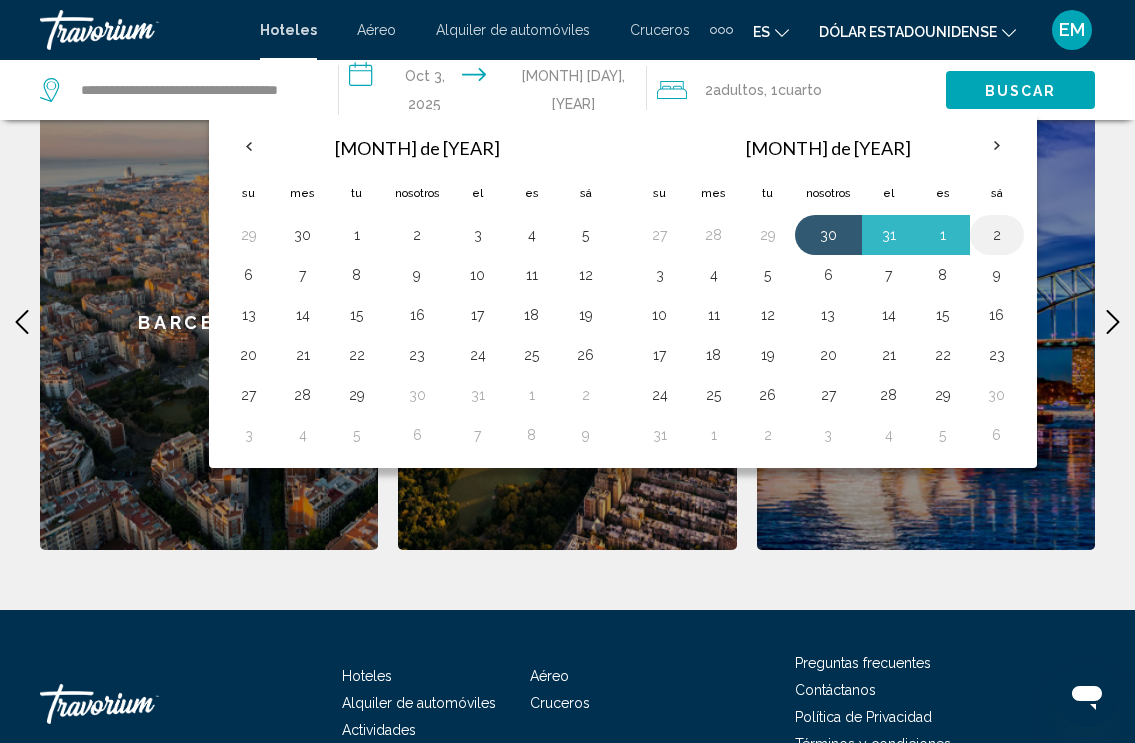 click on "2" at bounding box center (997, 235) 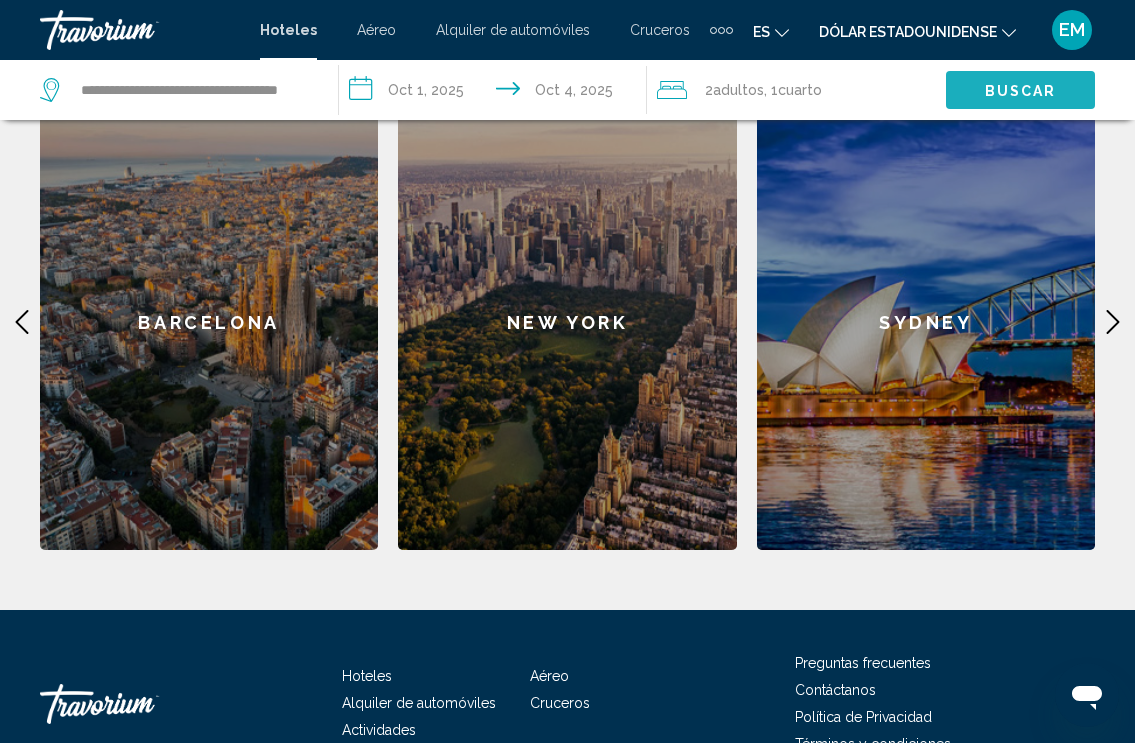 click on "Buscar" at bounding box center (1021, 91) 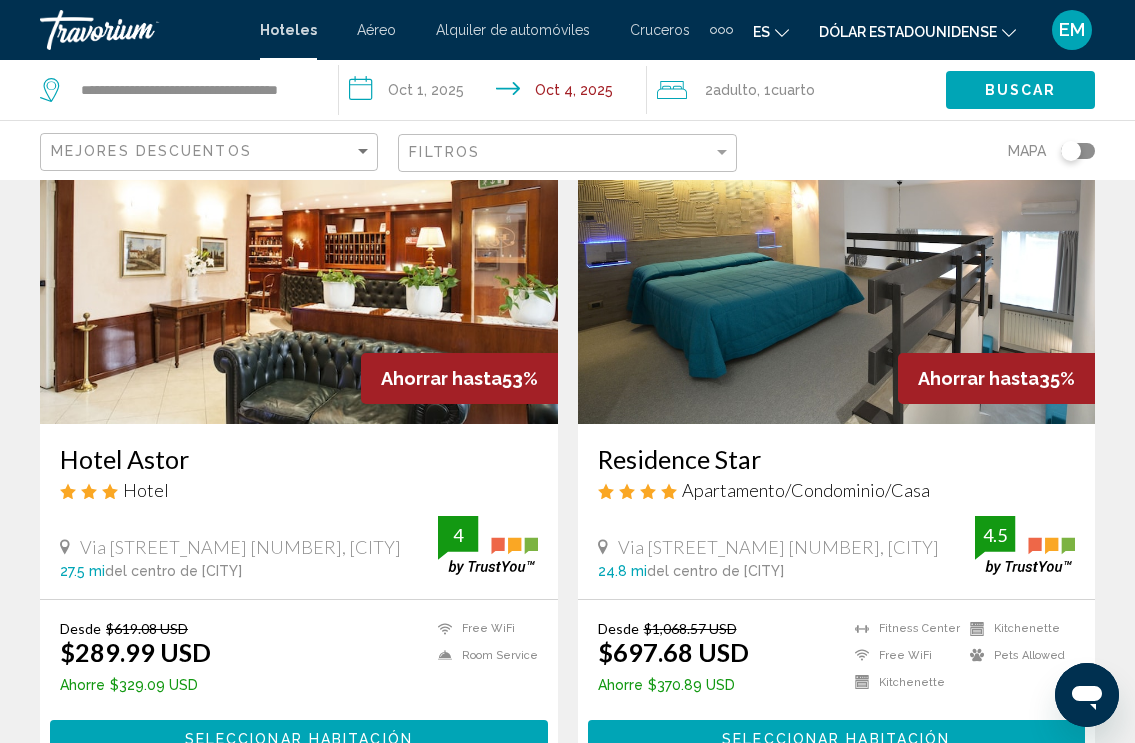 scroll, scrollTop: 0, scrollLeft: 0, axis: both 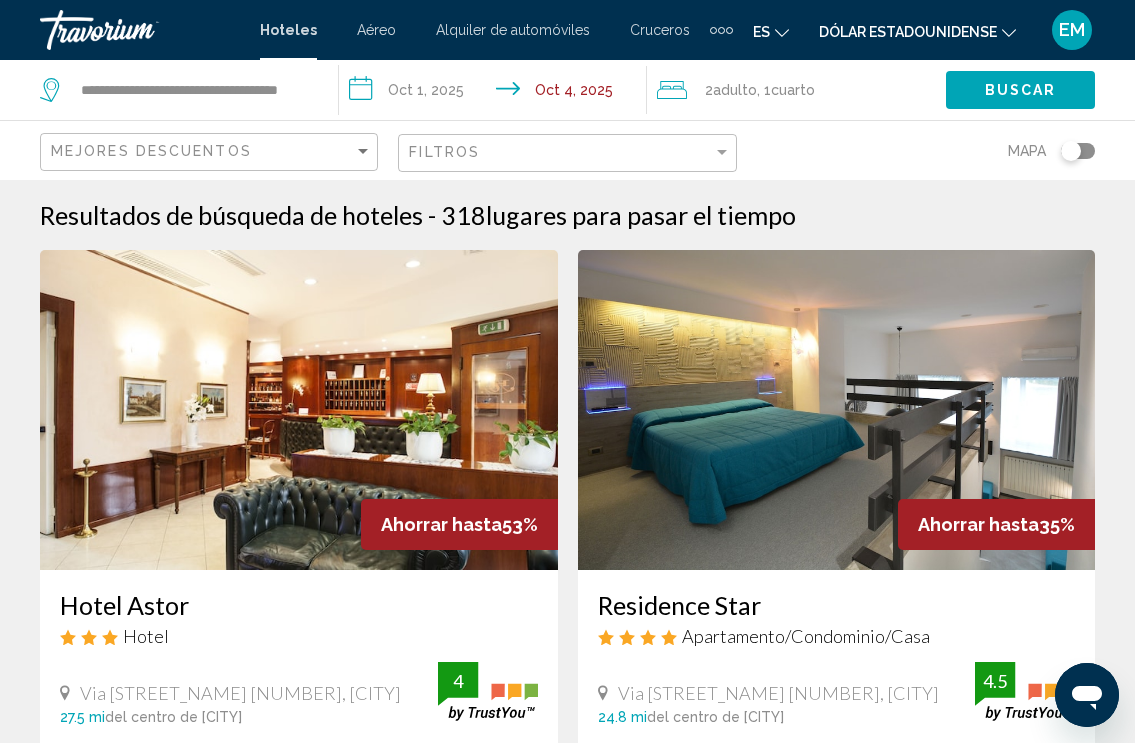 click 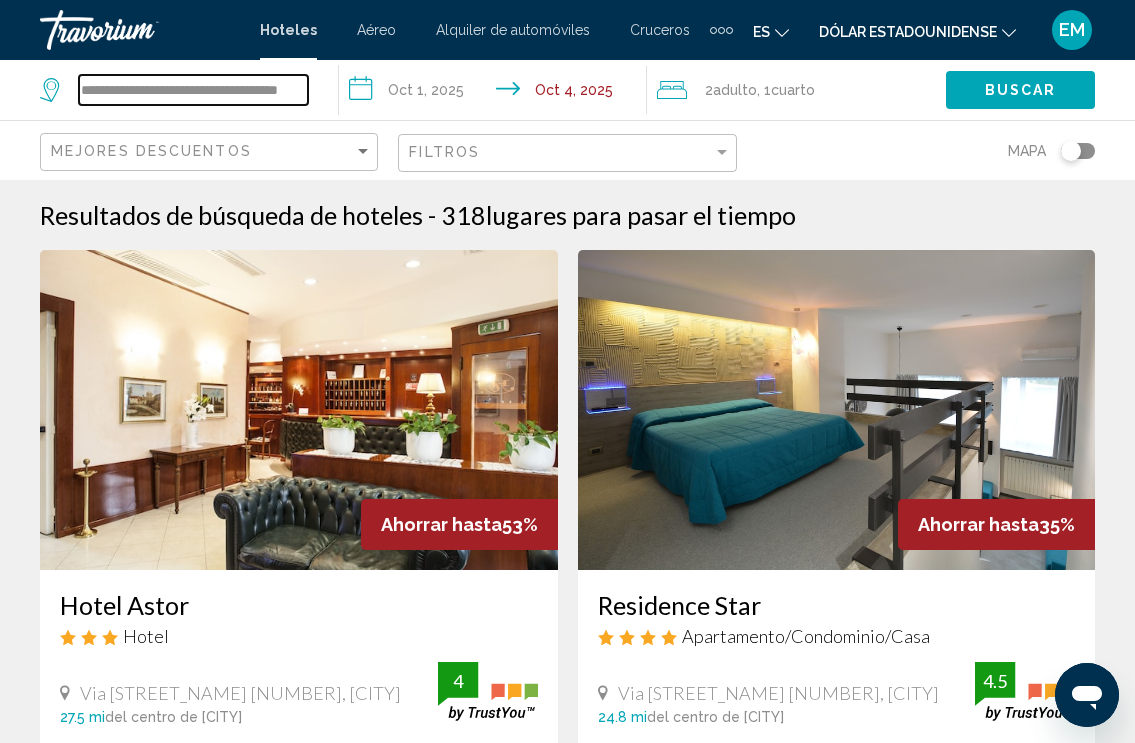 click on "**********" at bounding box center [193, 90] 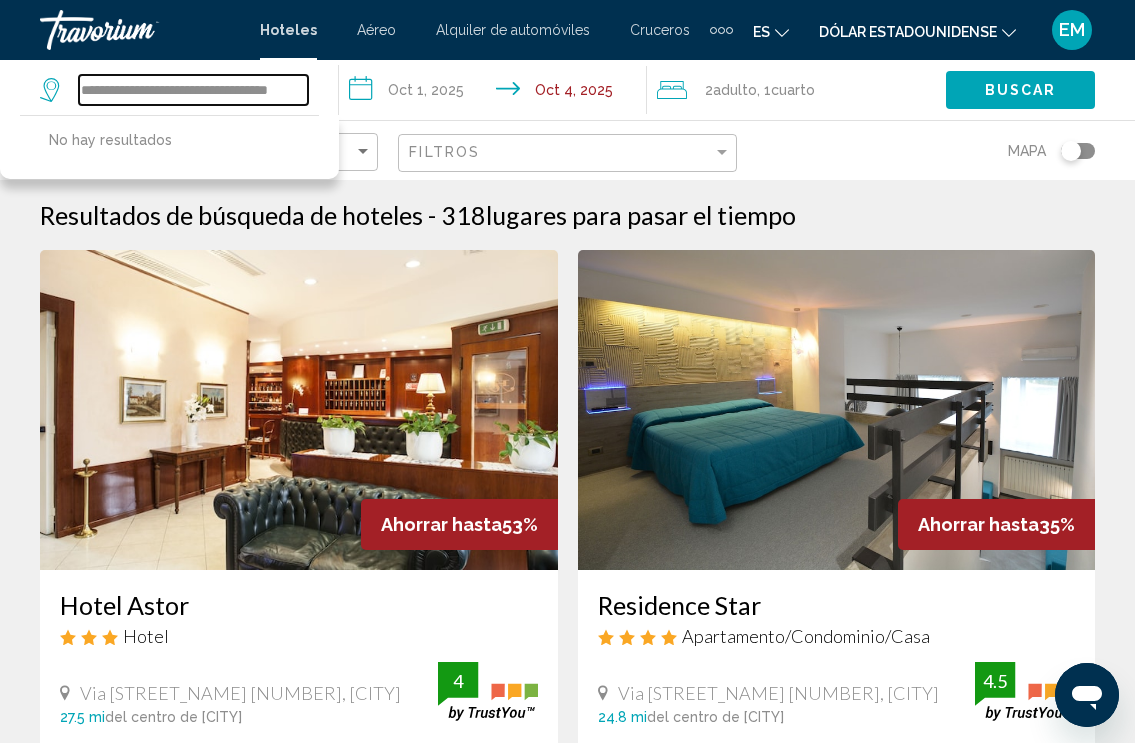 click on "**********" at bounding box center [193, 90] 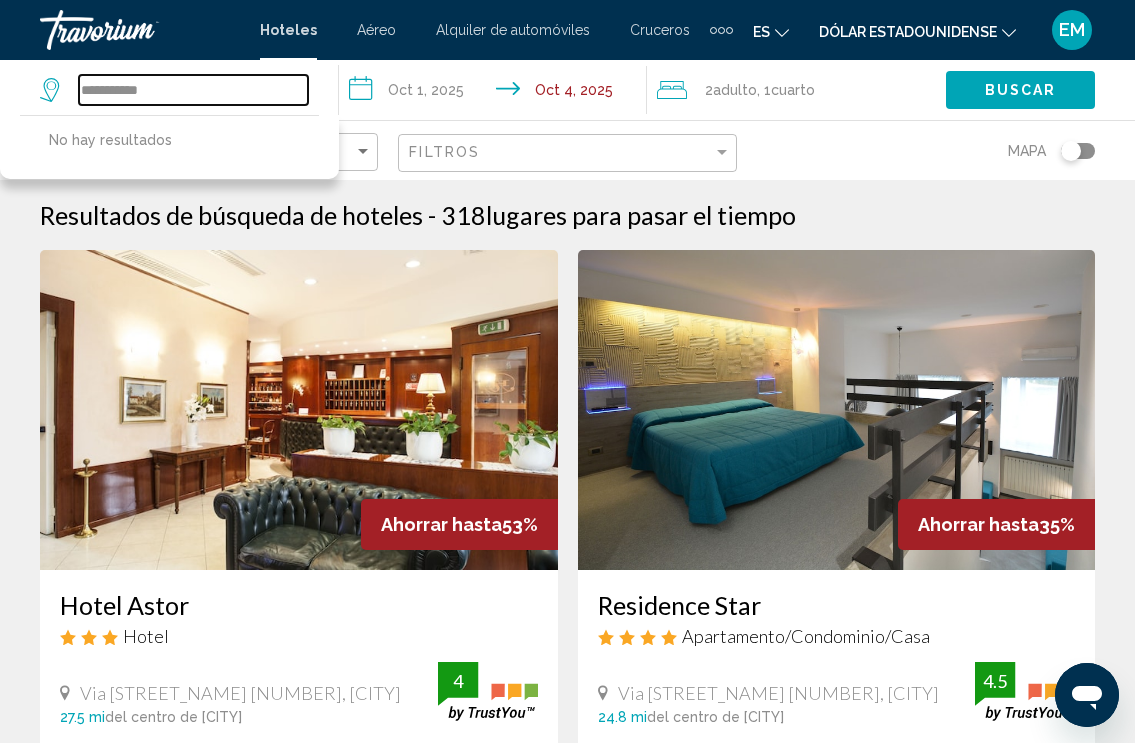 drag, startPoint x: 124, startPoint y: 85, endPoint x: 48, endPoint y: 93, distance: 76.41989 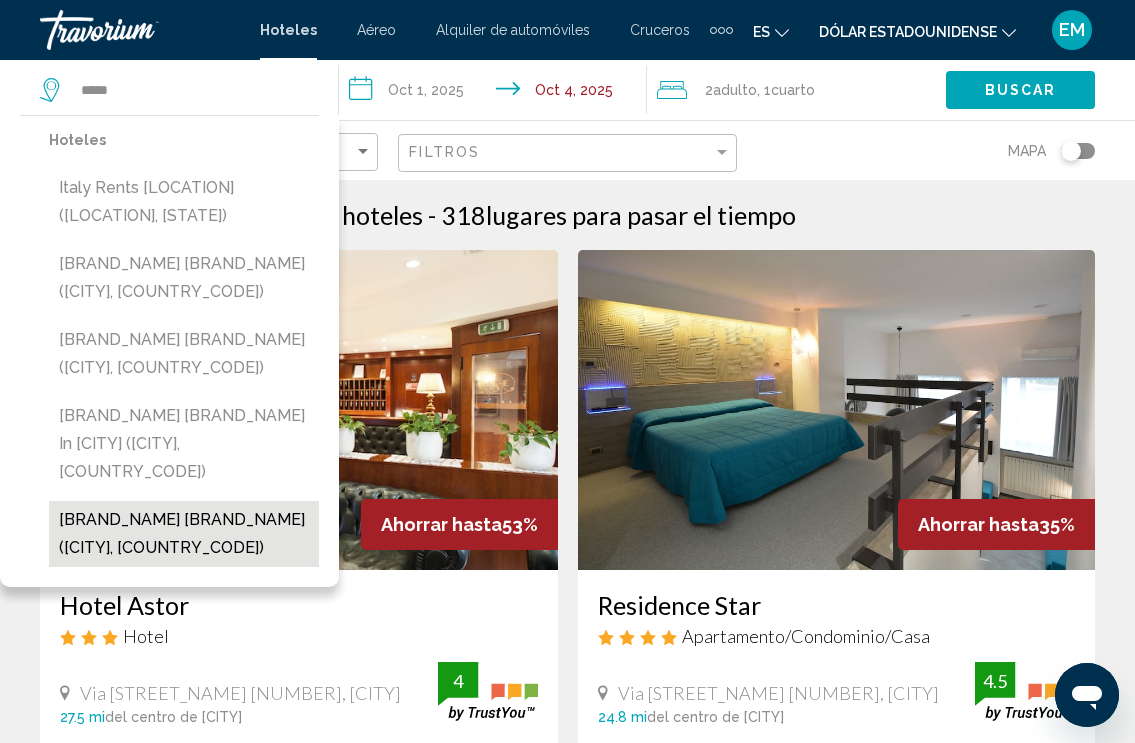 click on "[BRAND_NAME] [BRAND_NAME] ([CITY], [COUNTRY_CODE])" at bounding box center (184, 534) 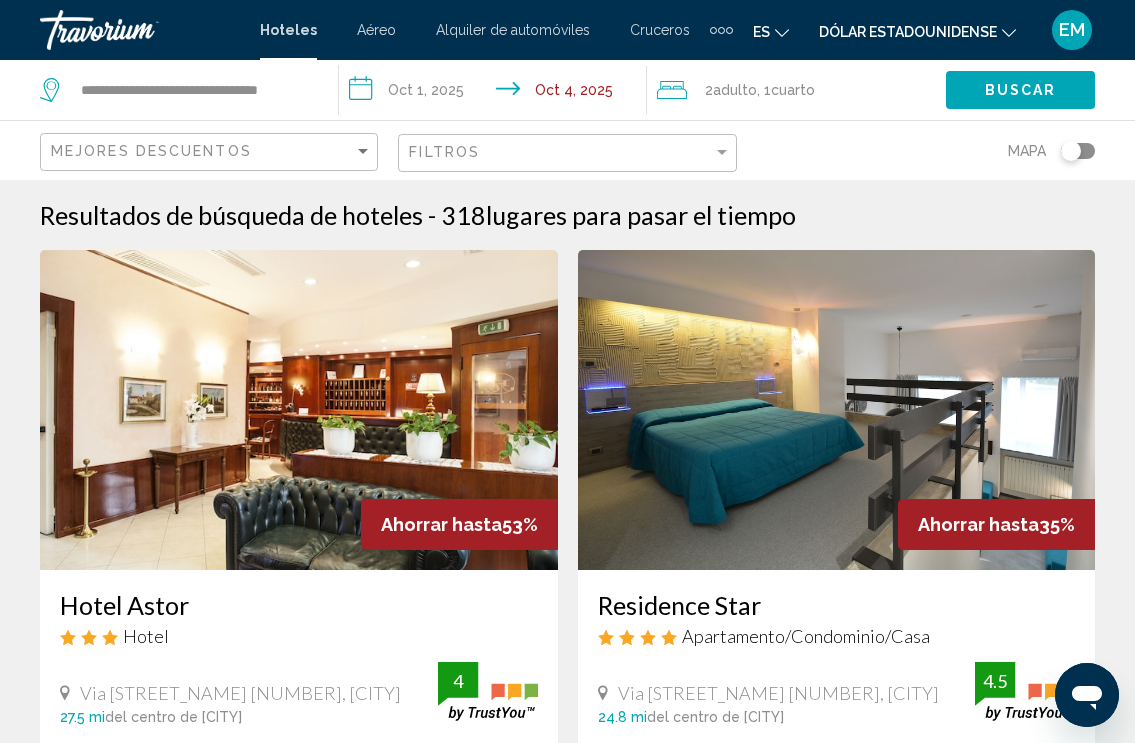 click on "Buscar" 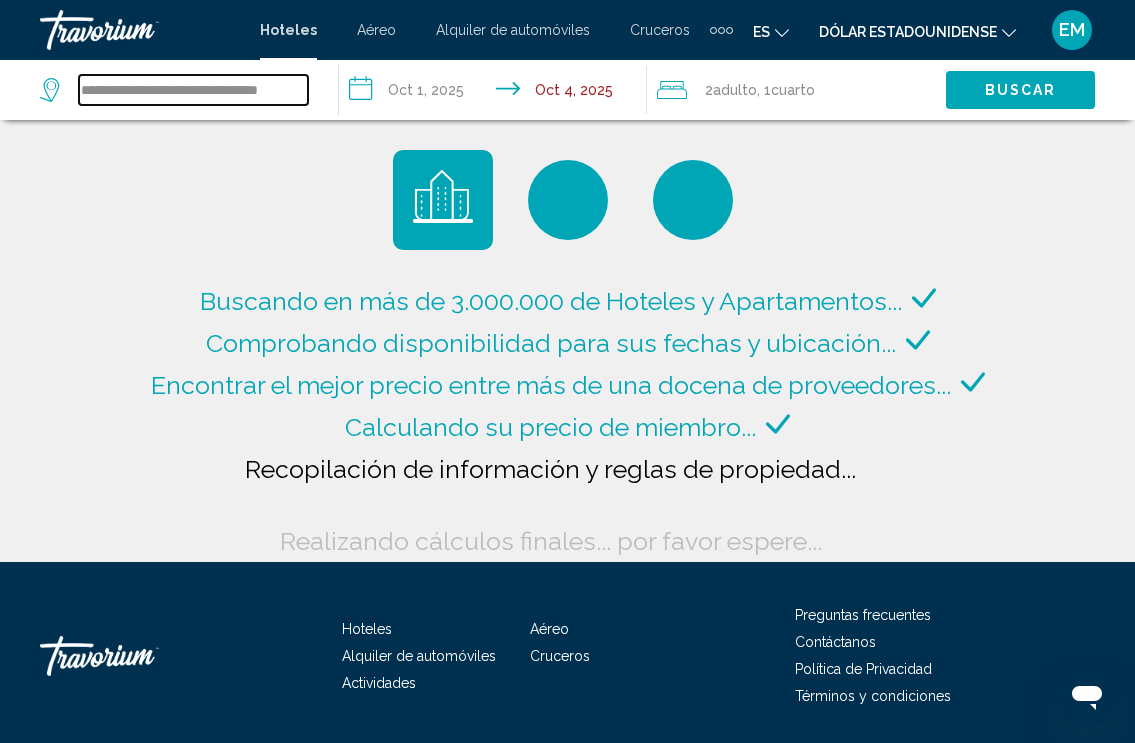 click on "**********" at bounding box center (193, 90) 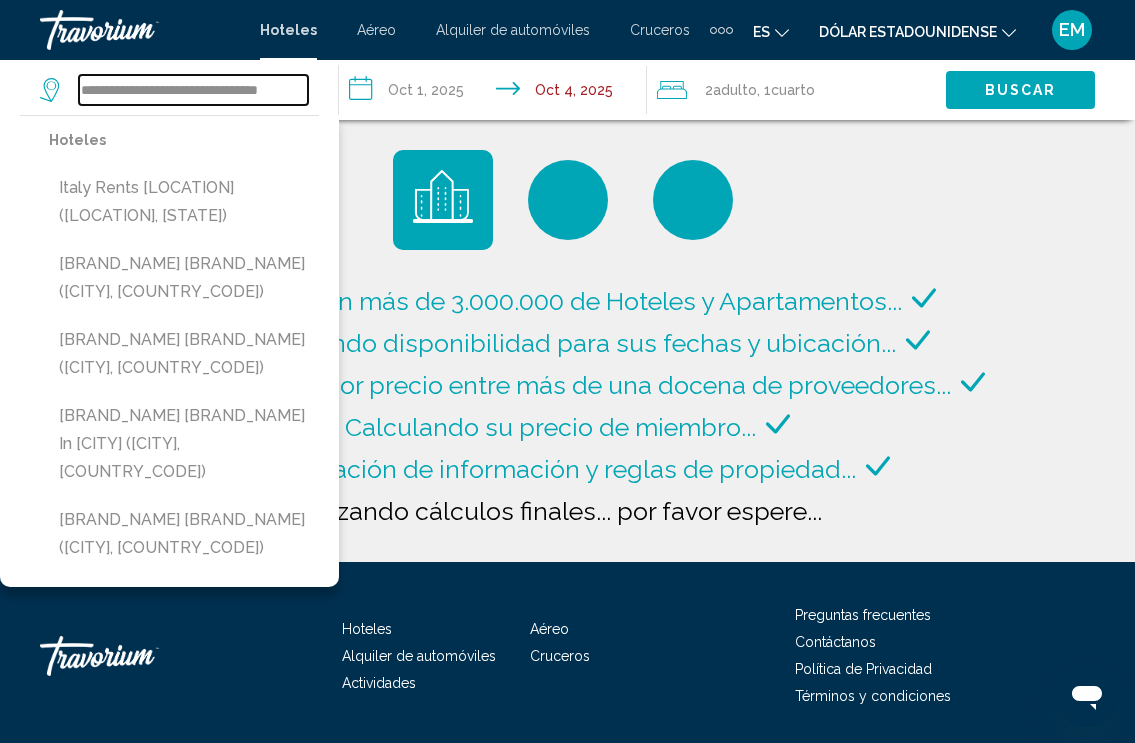click on "**********" at bounding box center [193, 90] 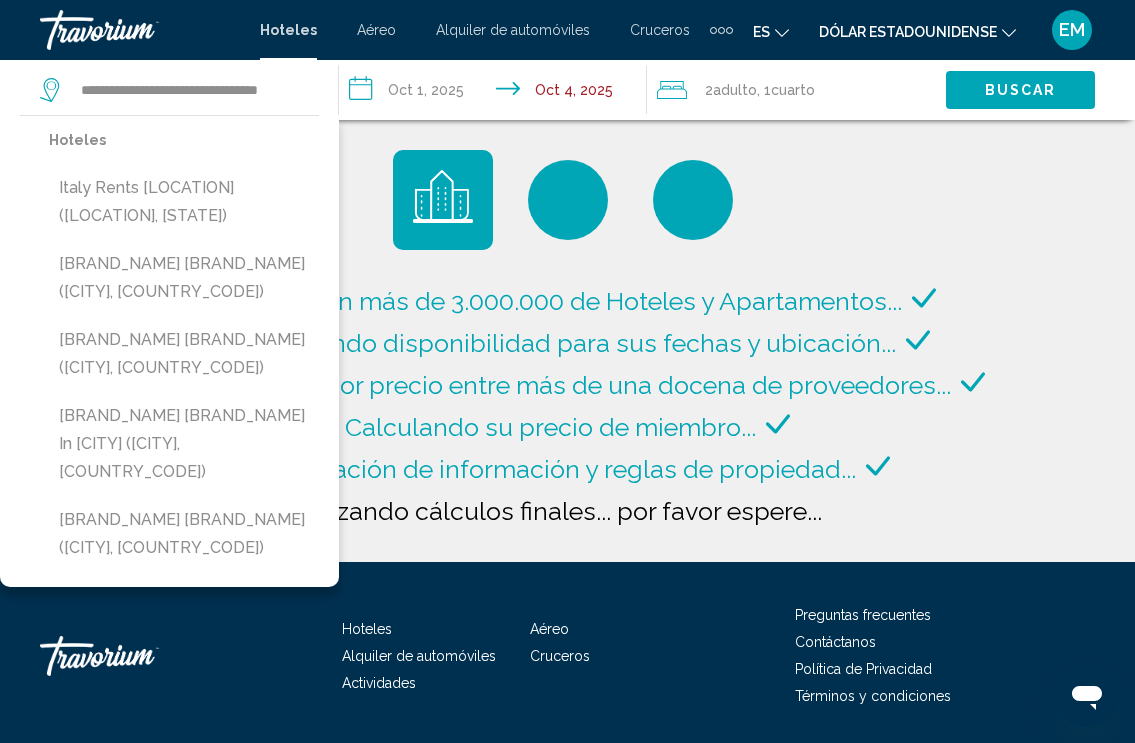 click at bounding box center (288, 59) 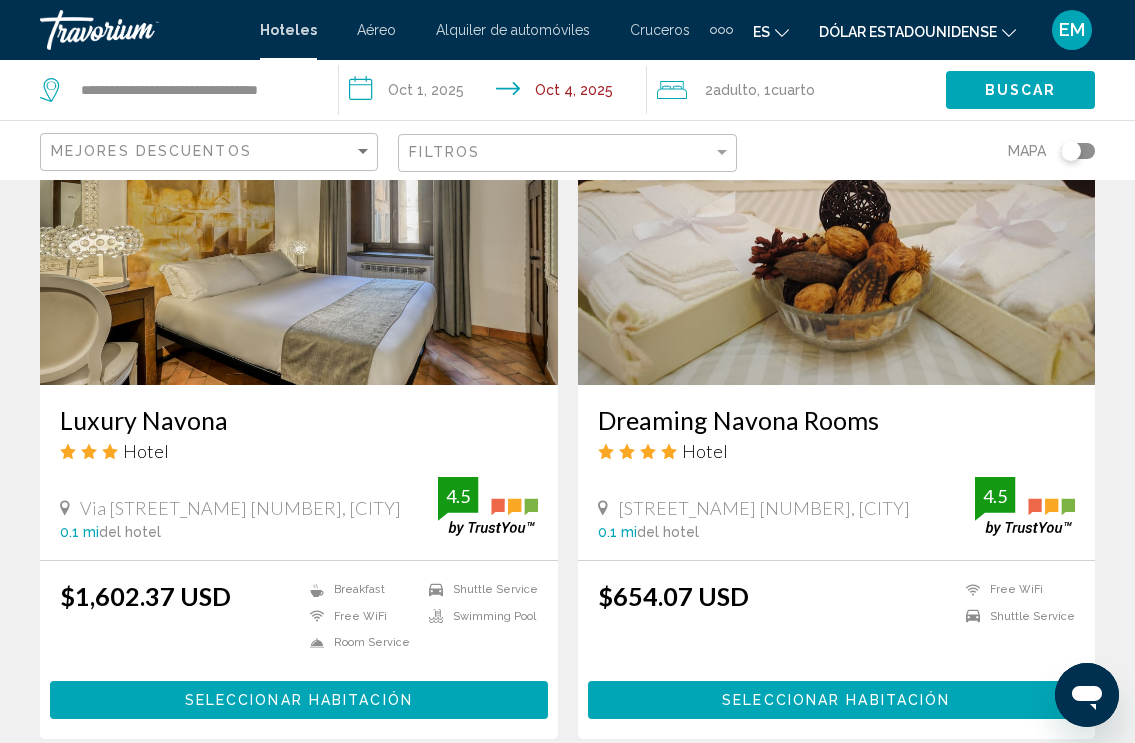 scroll, scrollTop: 1000, scrollLeft: 0, axis: vertical 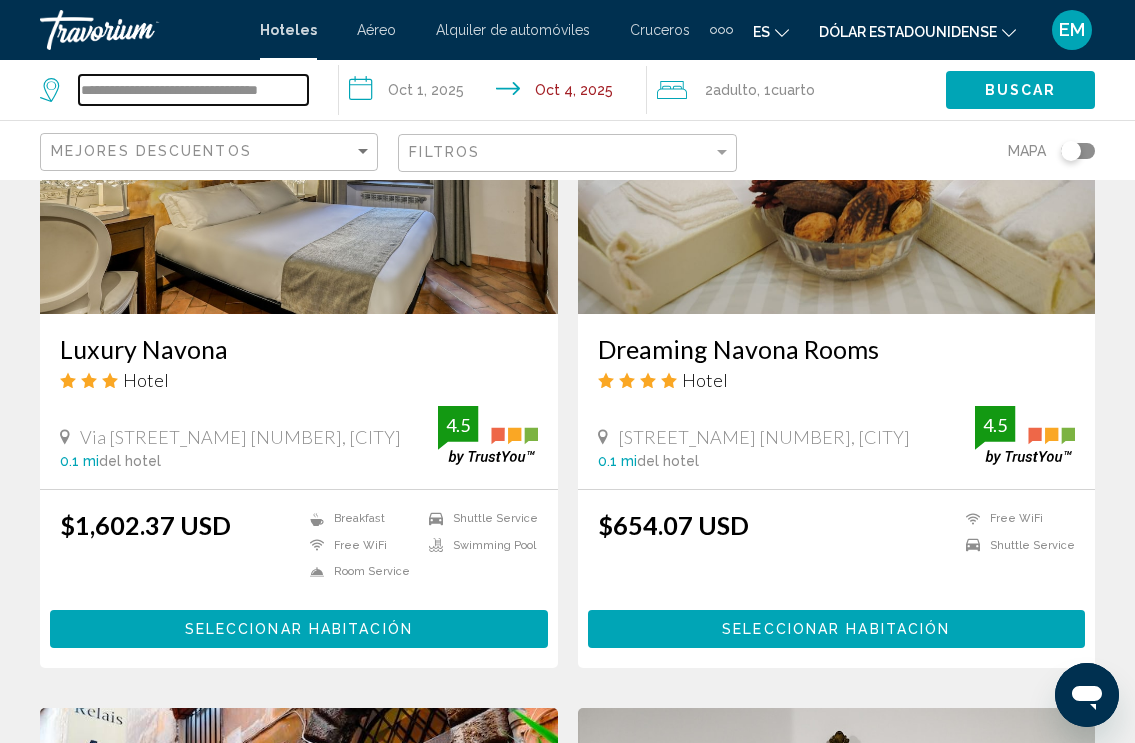 click on "**********" at bounding box center (193, 90) 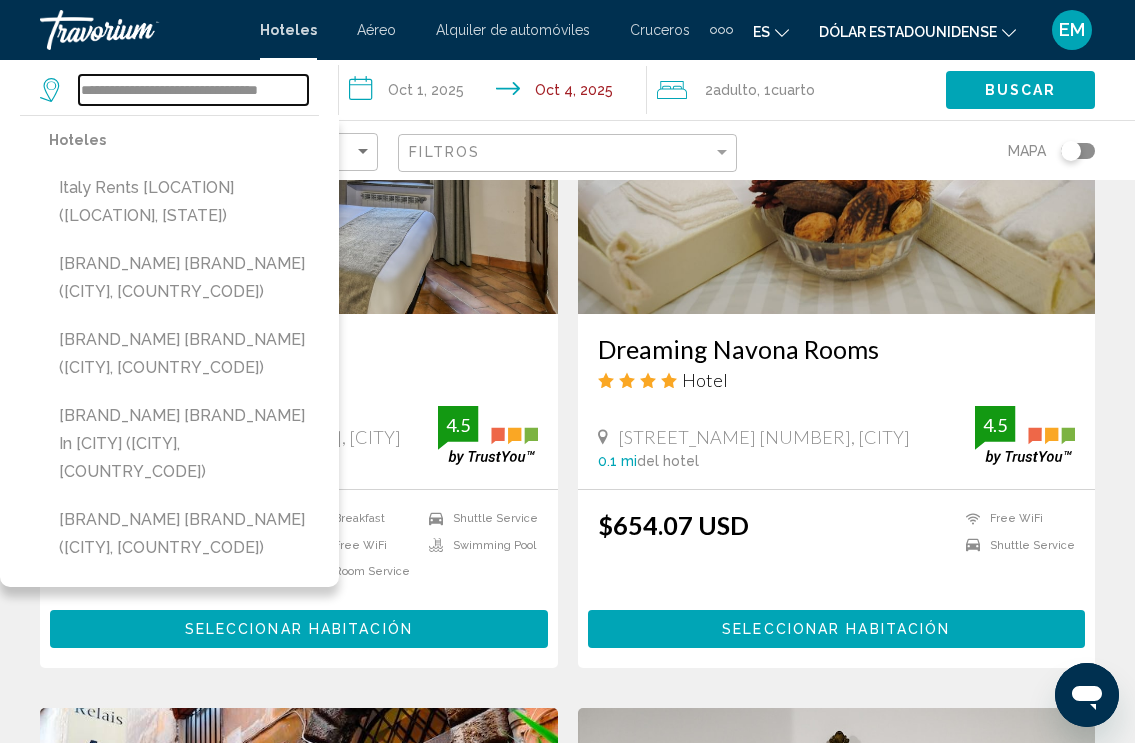 drag, startPoint x: 84, startPoint y: 89, endPoint x: 251, endPoint y: 93, distance: 167.0479 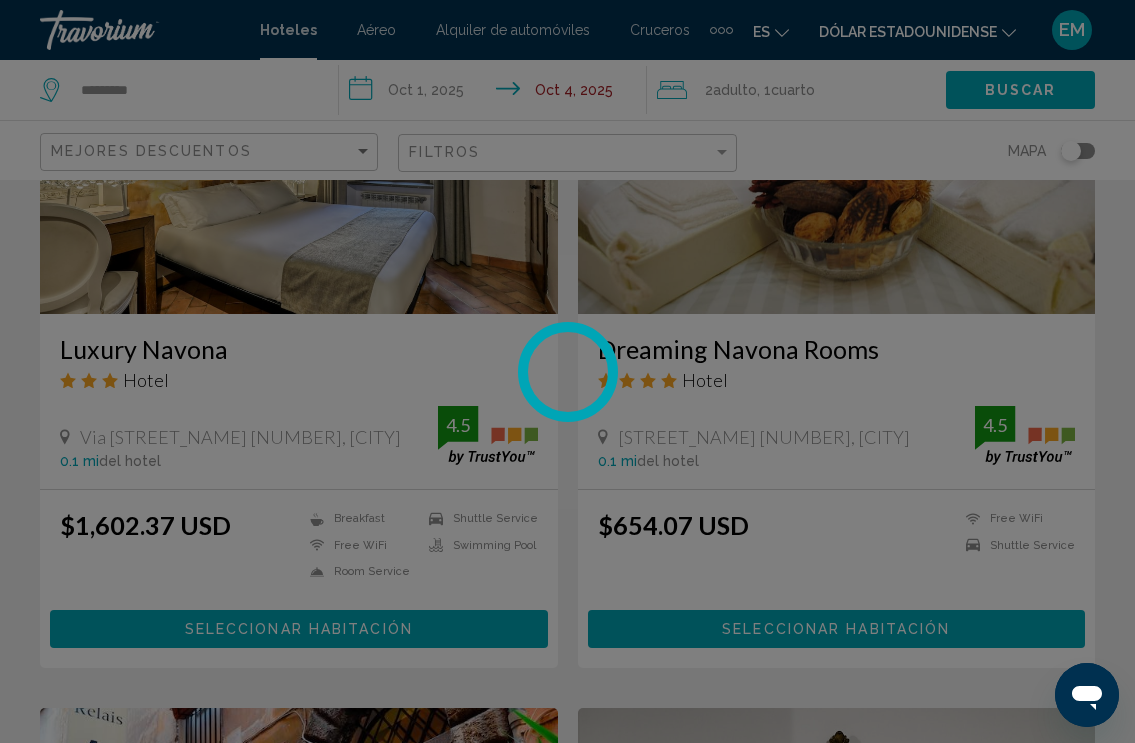 click at bounding box center [567, 371] 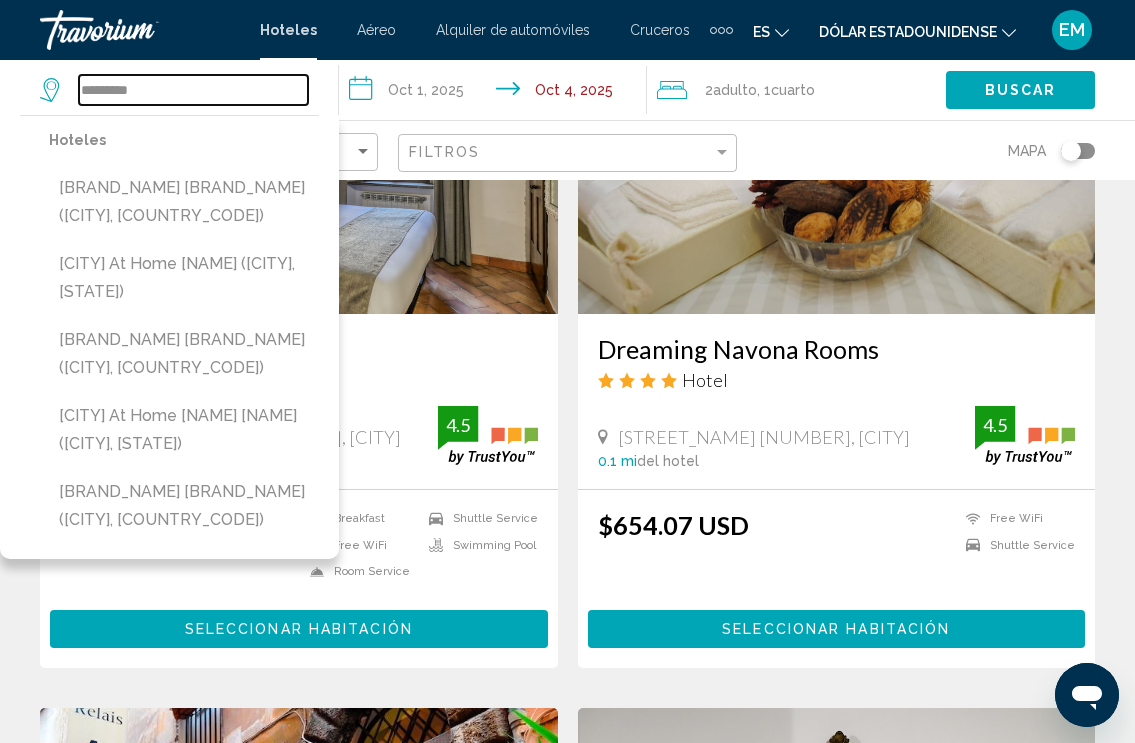 click on "*********" at bounding box center (193, 90) 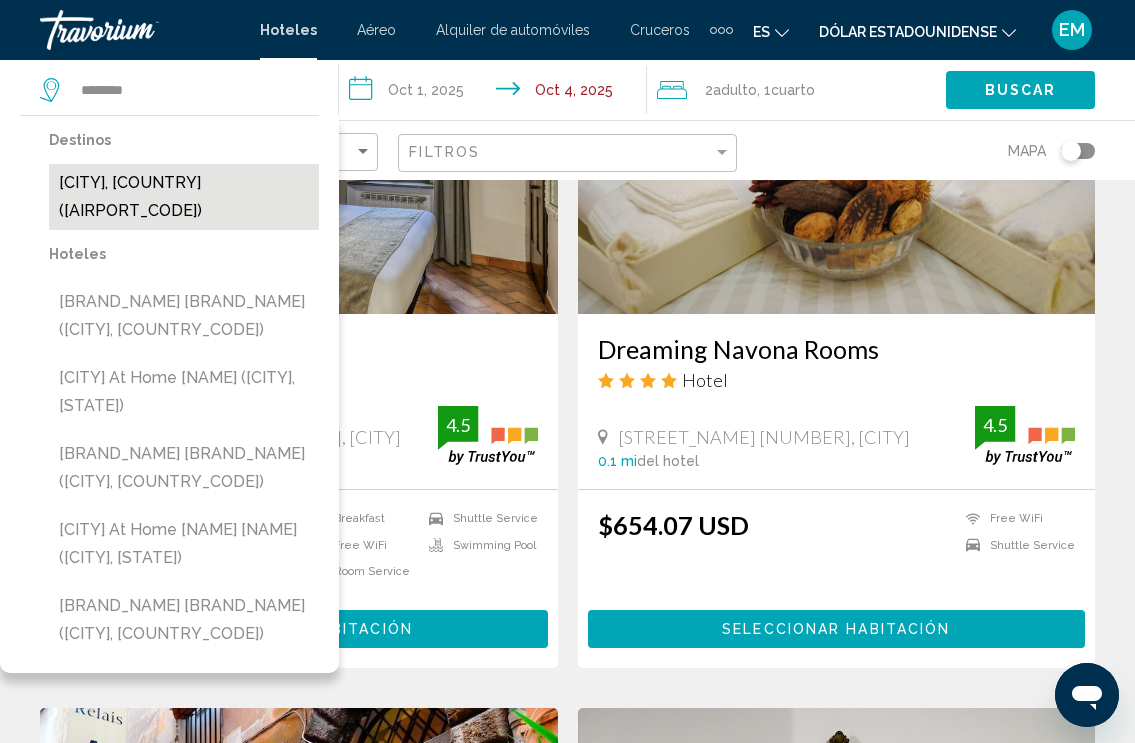 click on "[CITY], [COUNTRY] ([AIRPORT_CODE])" at bounding box center [184, 197] 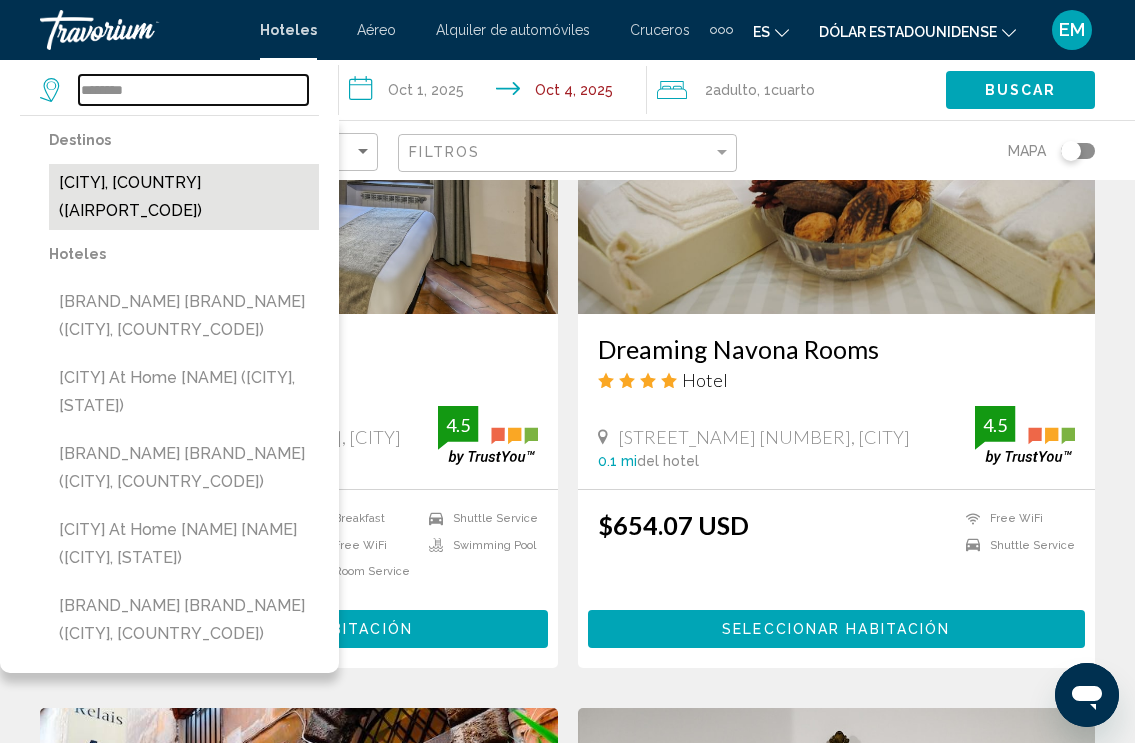 type on "**********" 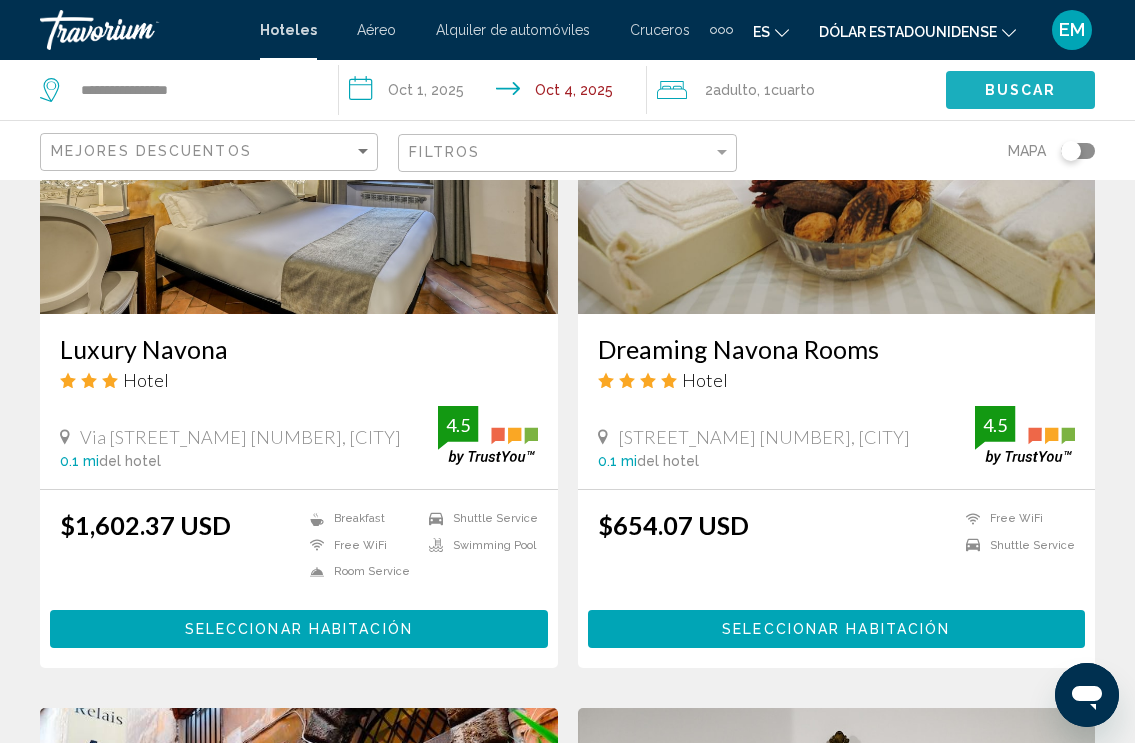 click on "Buscar" 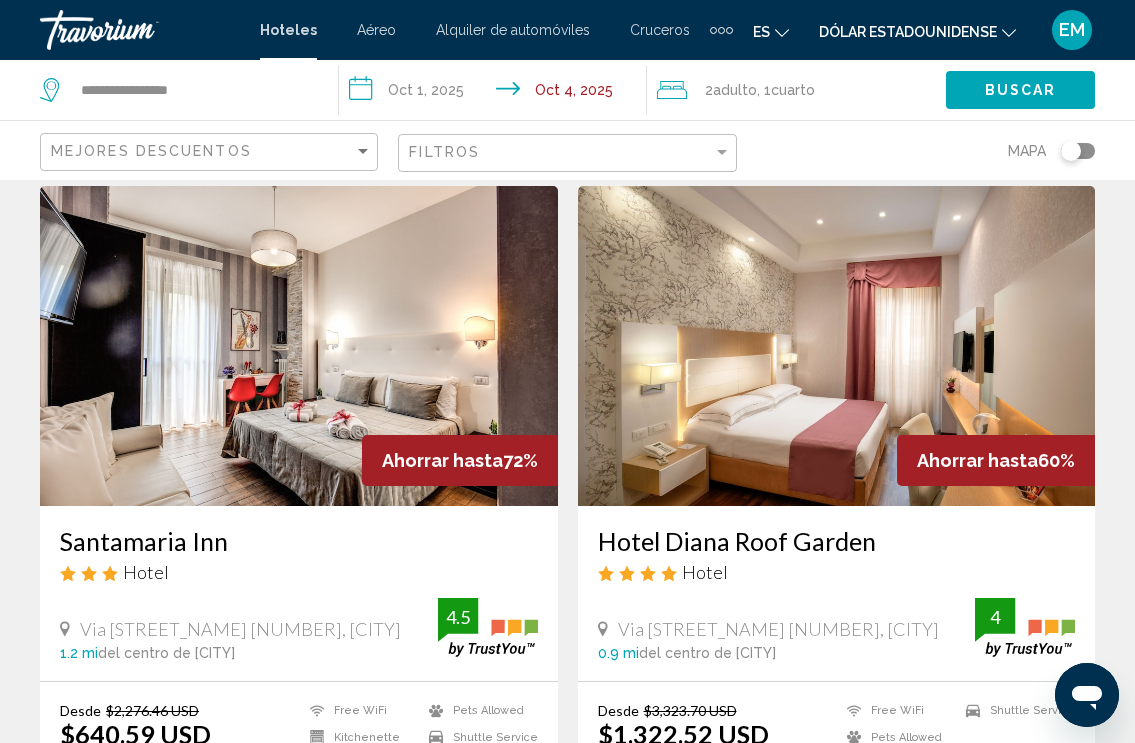 scroll, scrollTop: 1000, scrollLeft: 0, axis: vertical 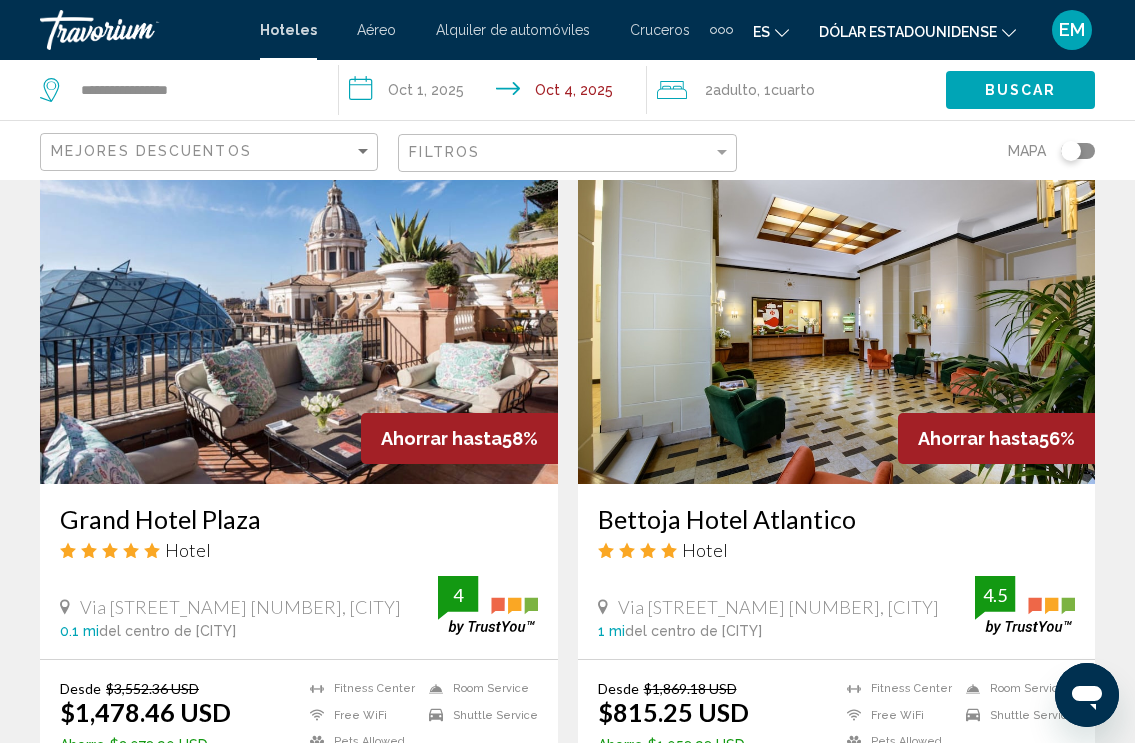 click 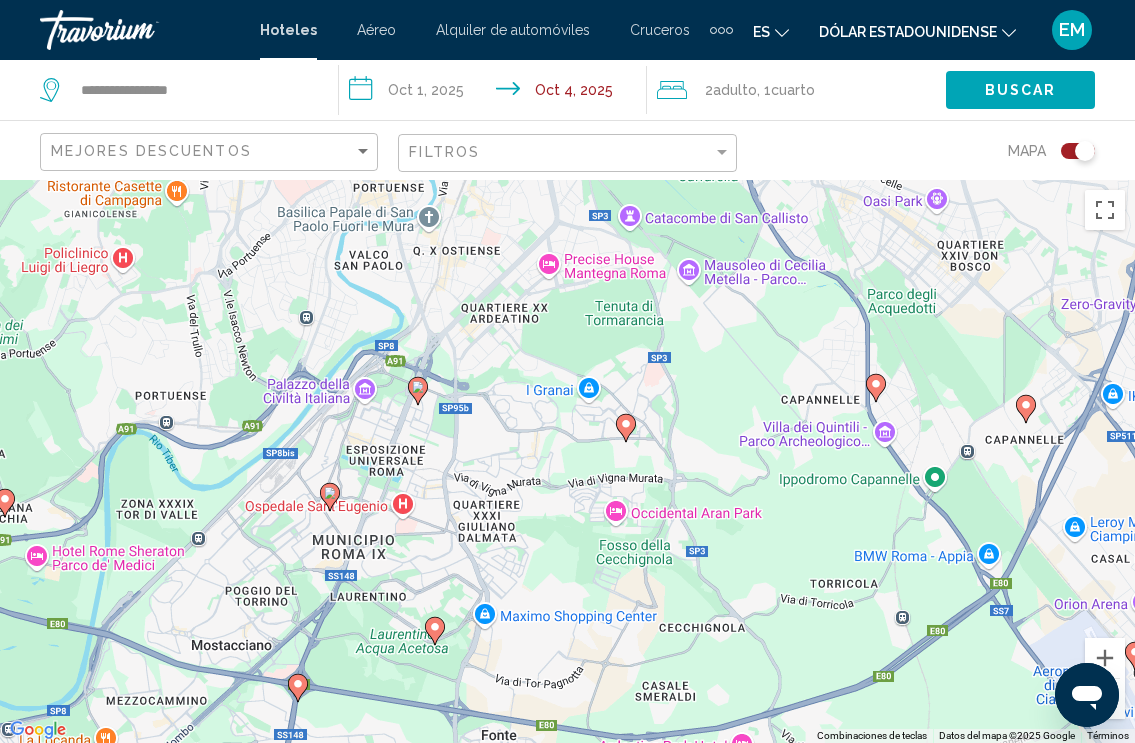 click 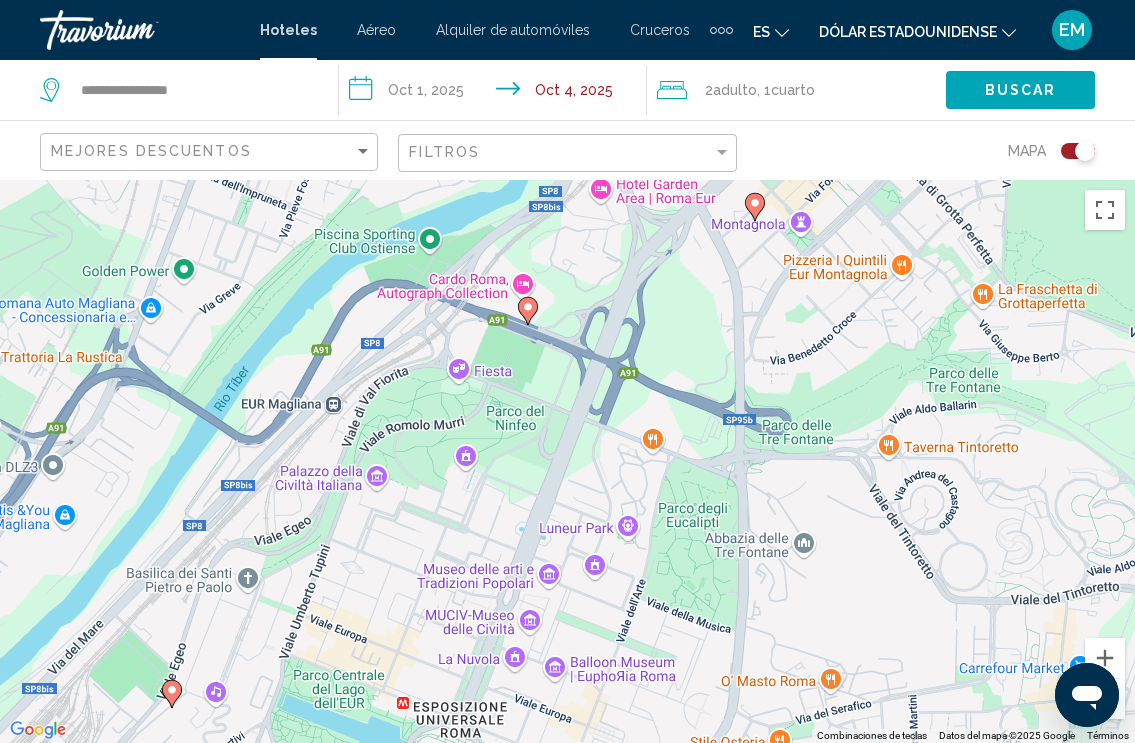 click 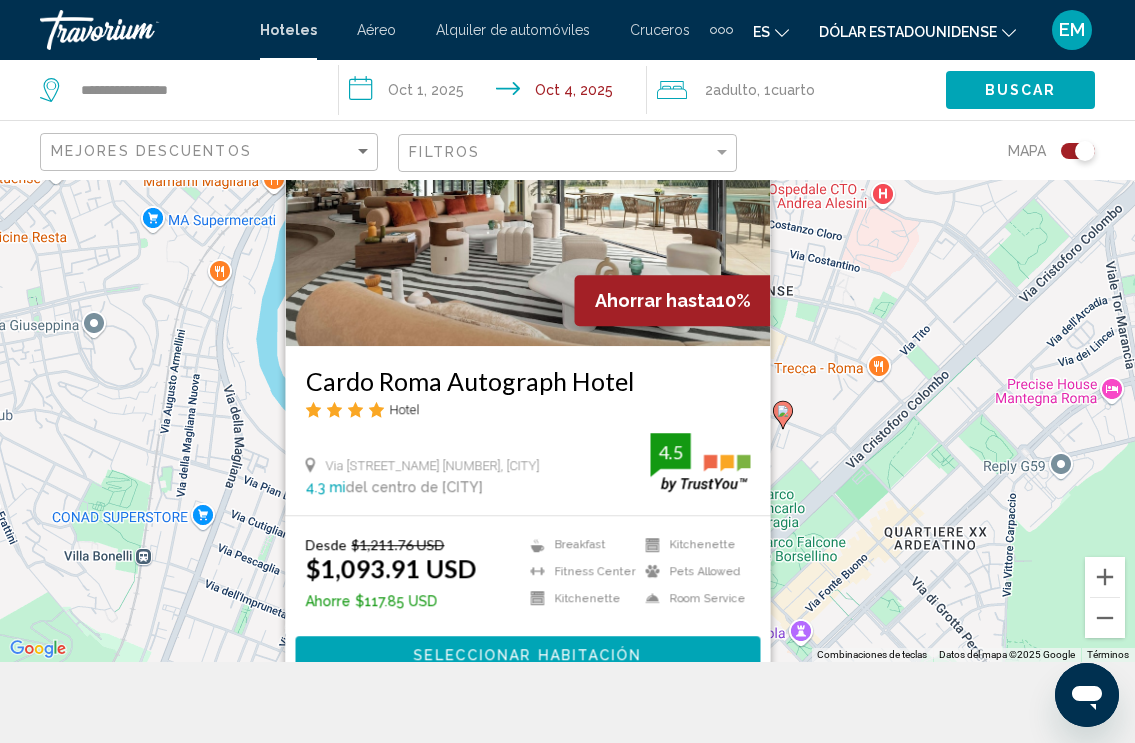 scroll, scrollTop: 100, scrollLeft: 0, axis: vertical 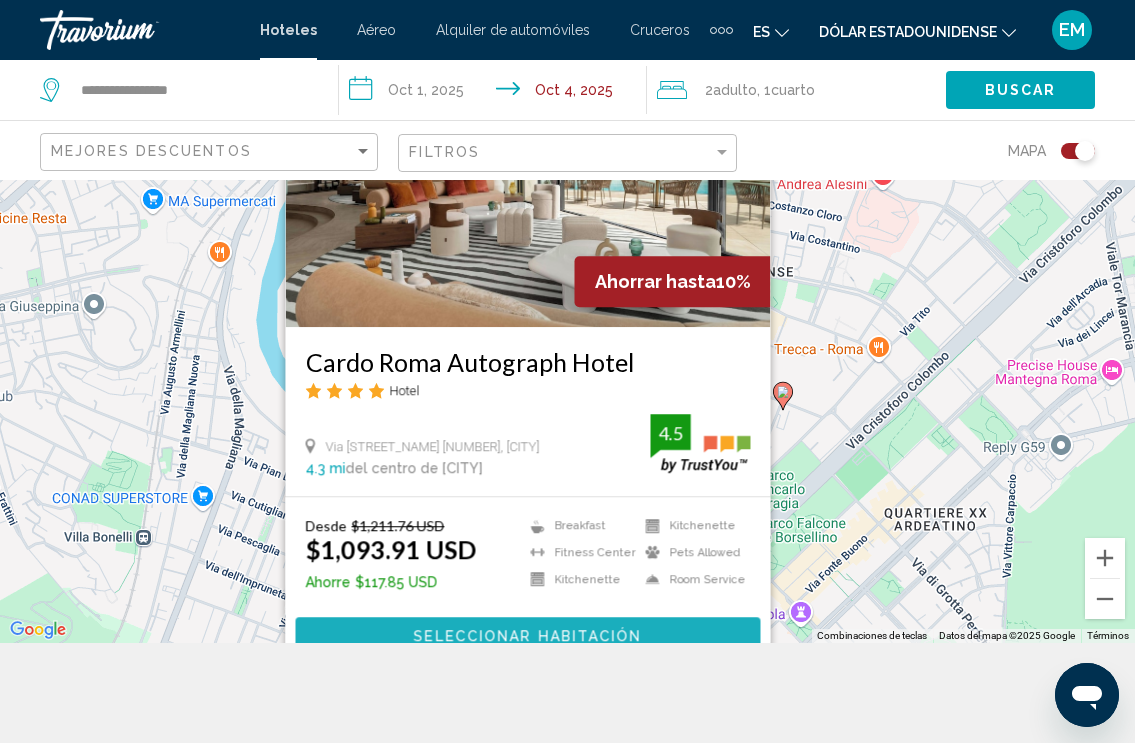 click on "Seleccionar habitación" at bounding box center [527, 637] 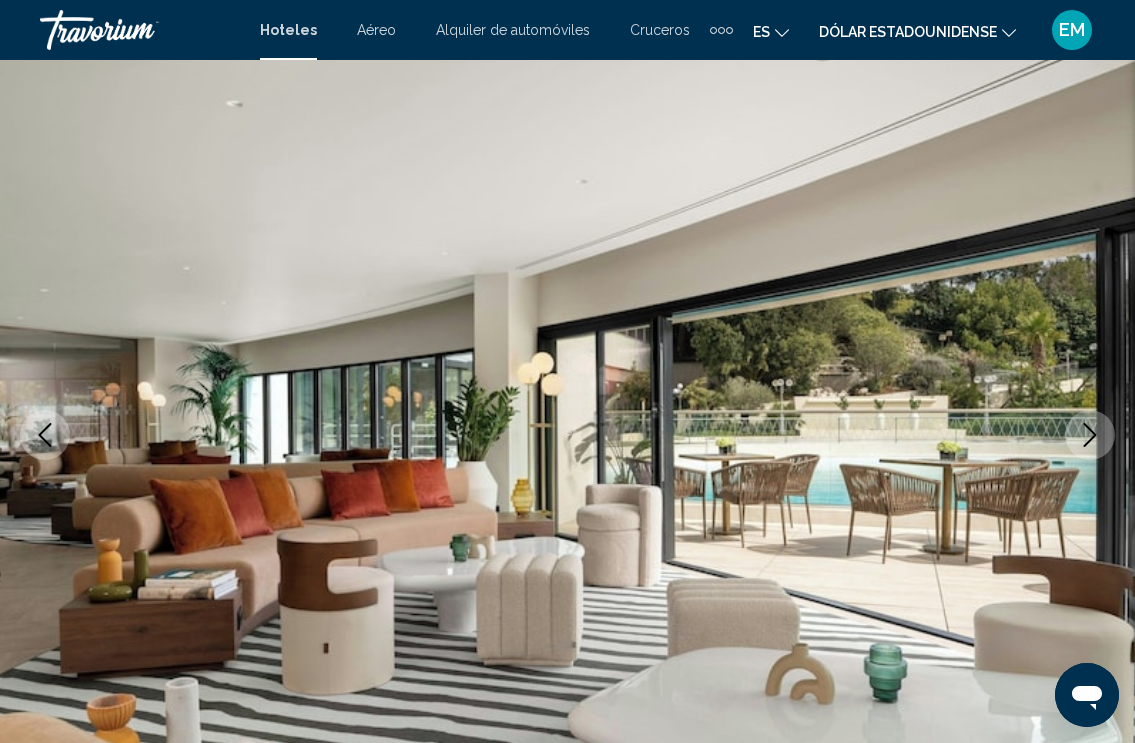 scroll, scrollTop: 164, scrollLeft: 0, axis: vertical 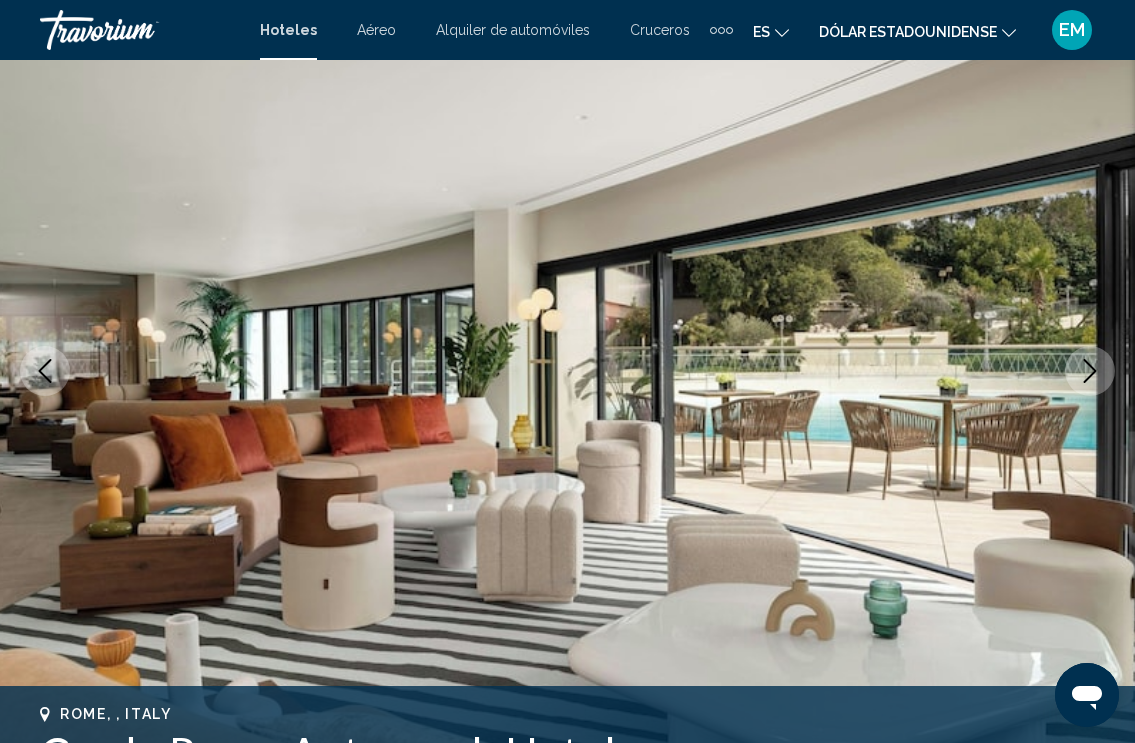 click 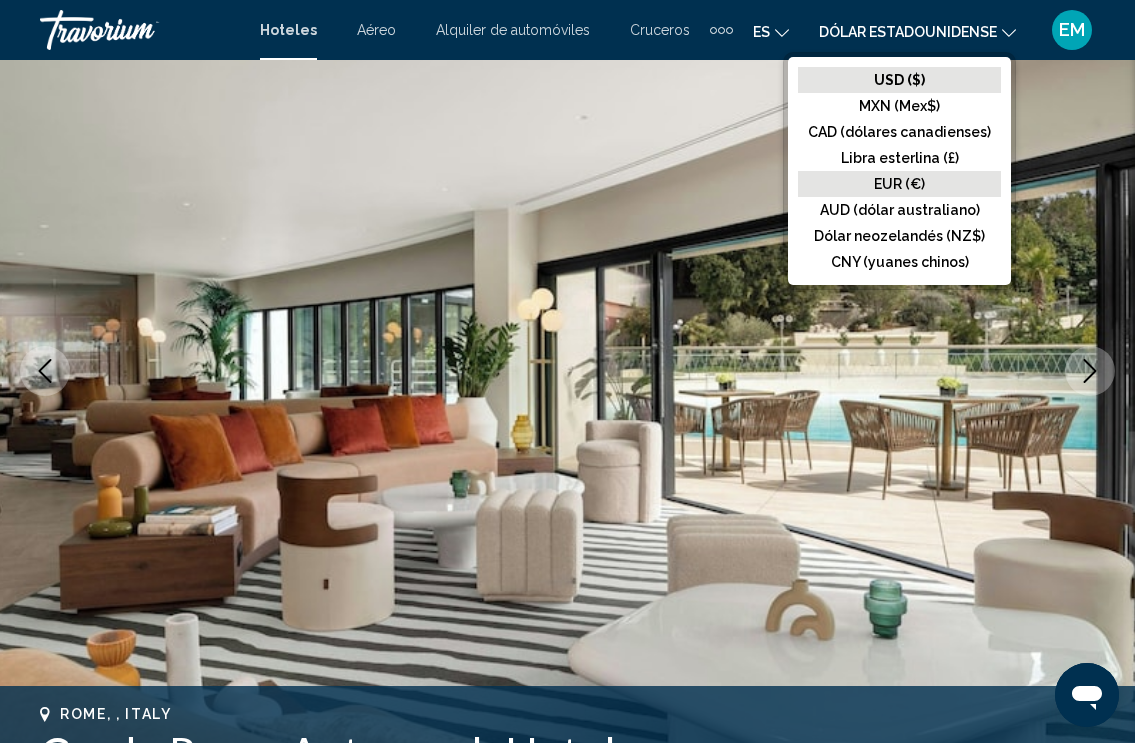 click on "EUR (€)" 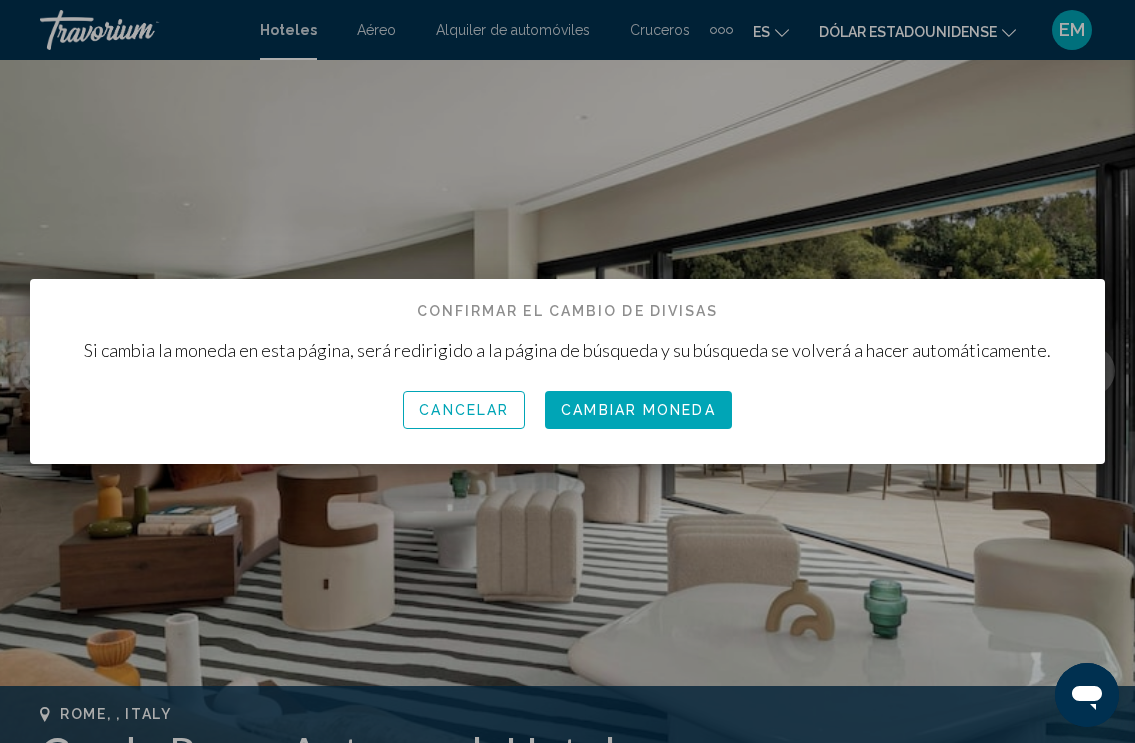 scroll, scrollTop: 0, scrollLeft: 0, axis: both 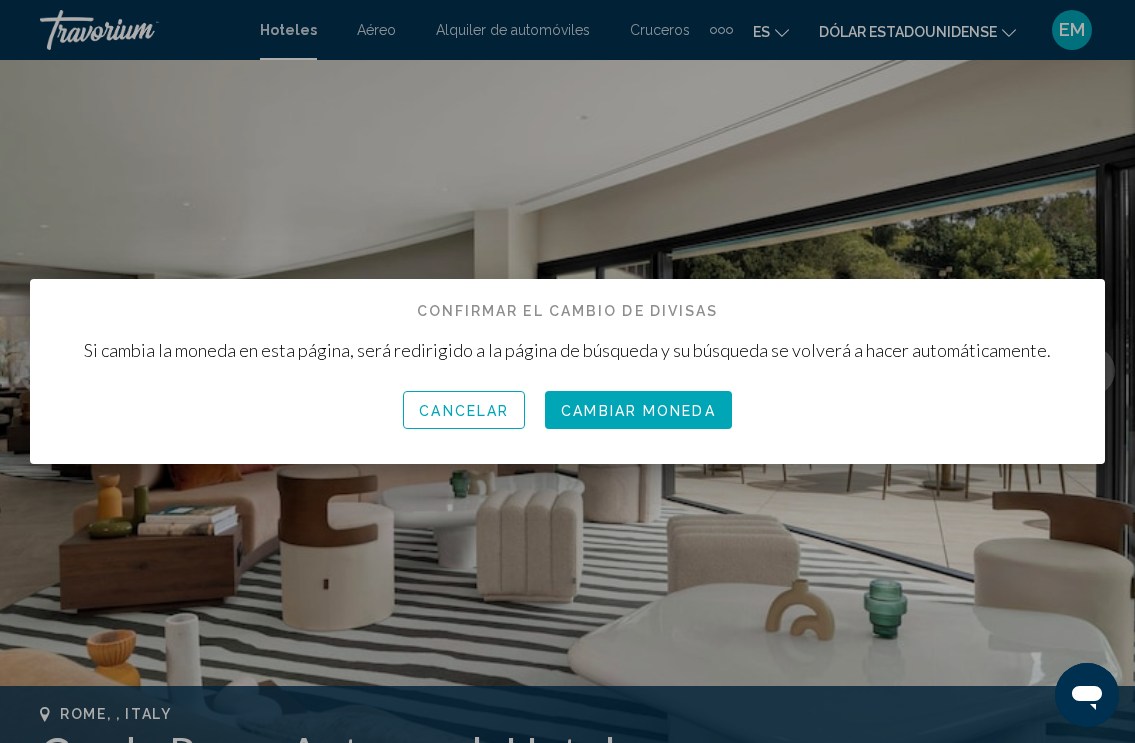 click on "Cambiar moneda" at bounding box center (638, 411) 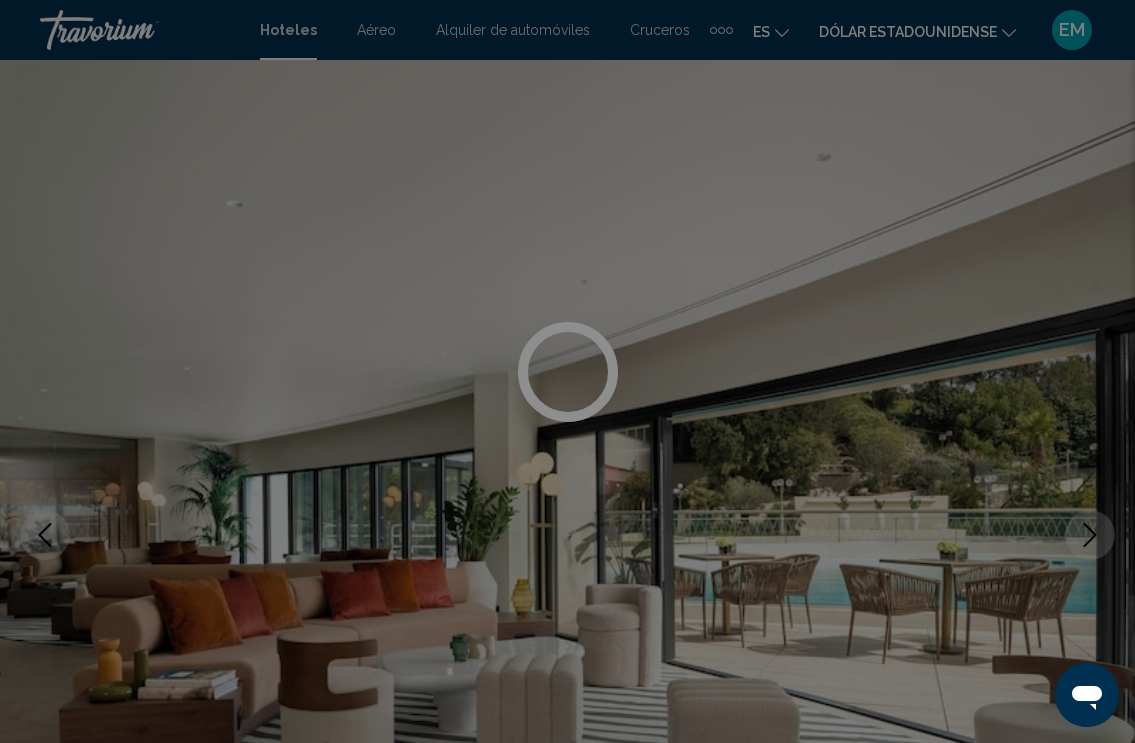 scroll, scrollTop: 164, scrollLeft: 0, axis: vertical 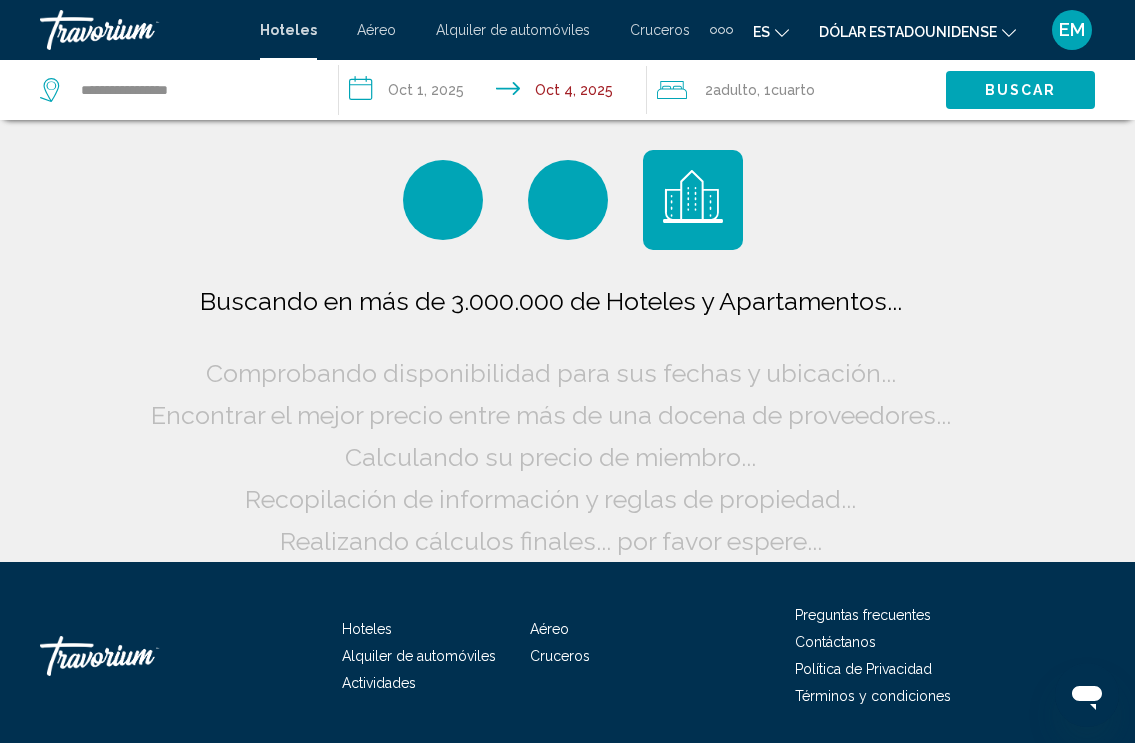 click 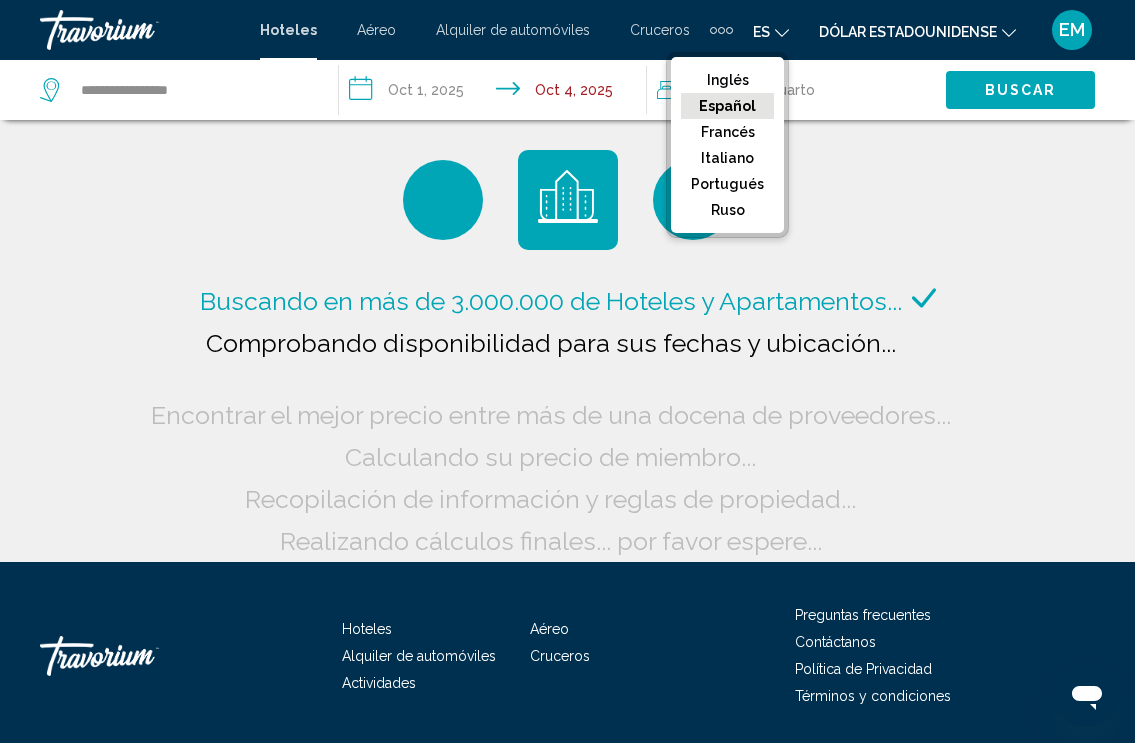 click on "Buscando en más de 3.000.000 de Hoteles y Apartamentos...
Comprobando disponibilidad para sus fechas y ubicación..." 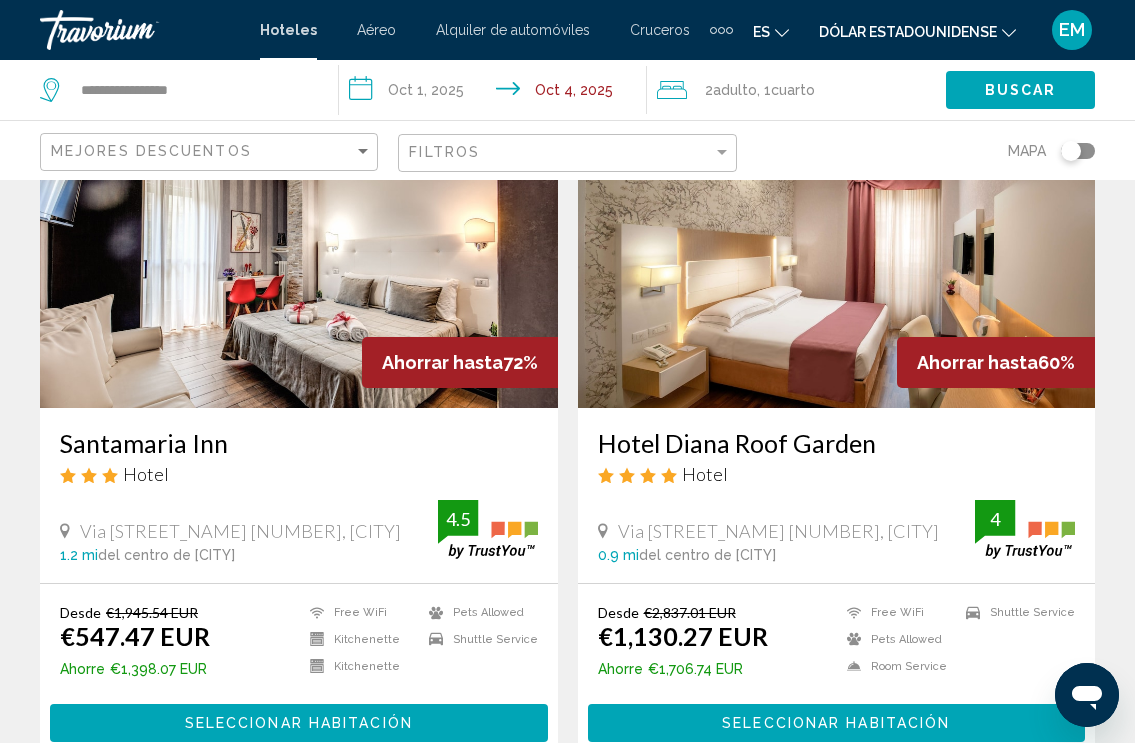 scroll, scrollTop: 0, scrollLeft: 0, axis: both 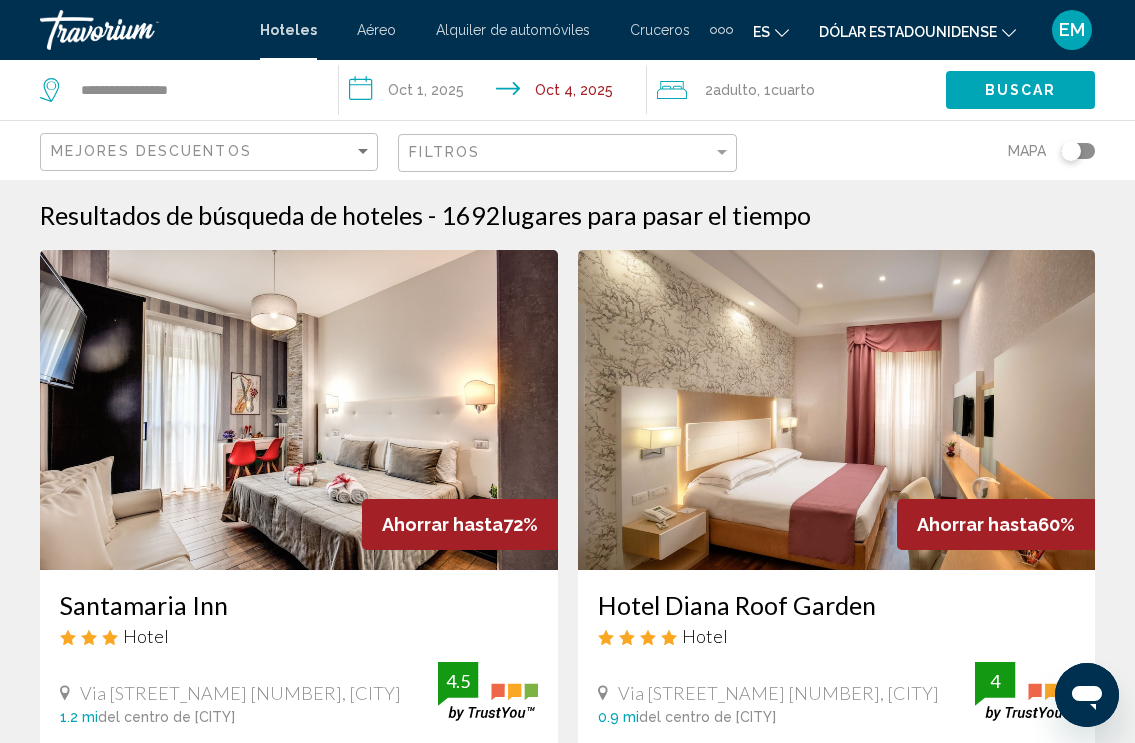 click 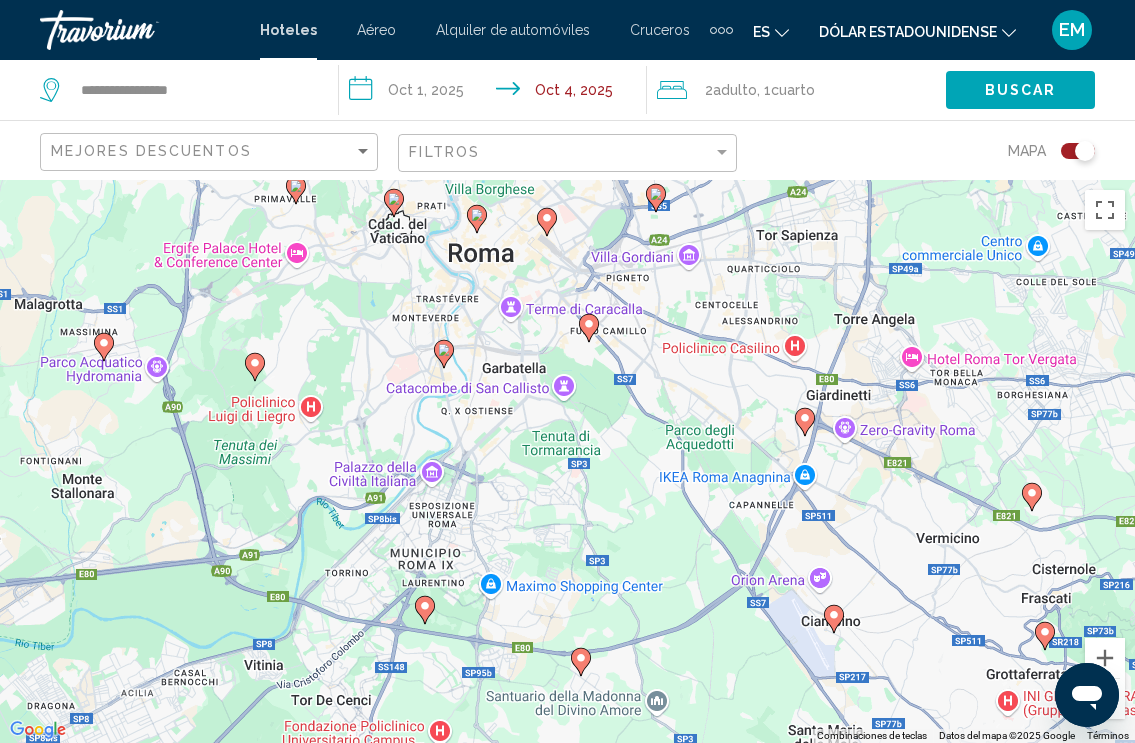drag, startPoint x: 479, startPoint y: 403, endPoint x: 578, endPoint y: 481, distance: 126.035706 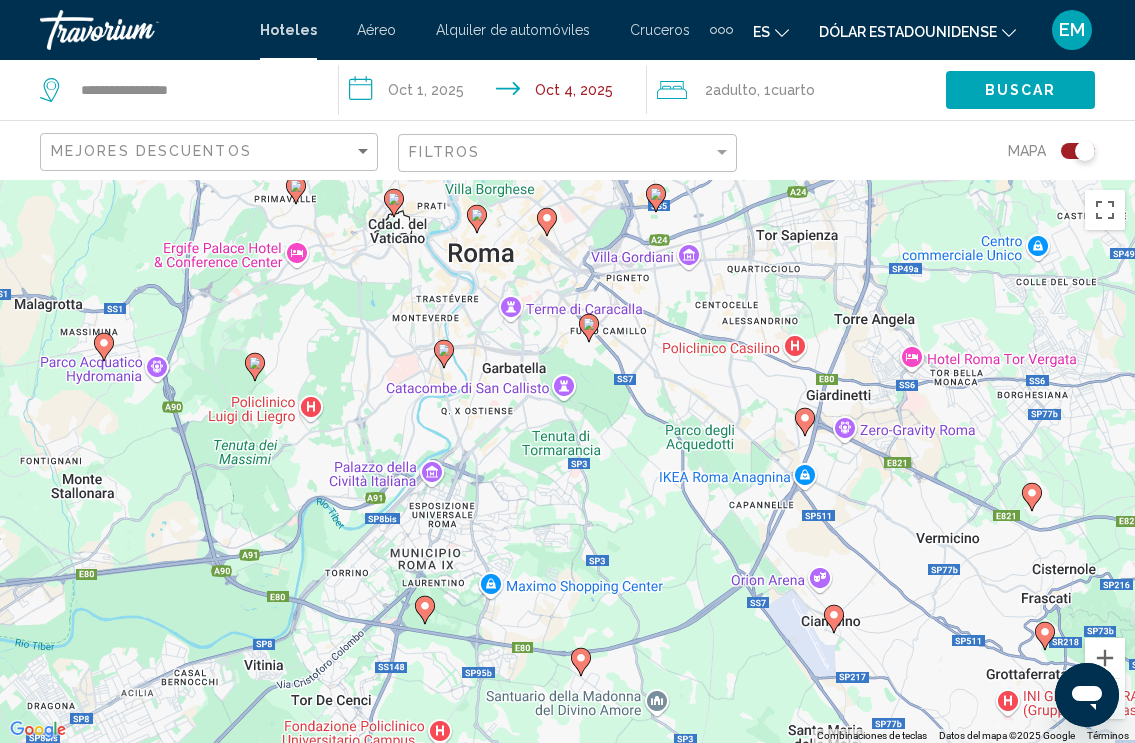 click on "Para activar la función de arrastre con el teclado, pulsa Alt + Intro. Cuando hayas habilitado esa función, usa las teclas de flecha para mover el marcador. Para completar el arrastre, pulsa Intro. Para cancelar, pulsa Escape." at bounding box center (567, 461) 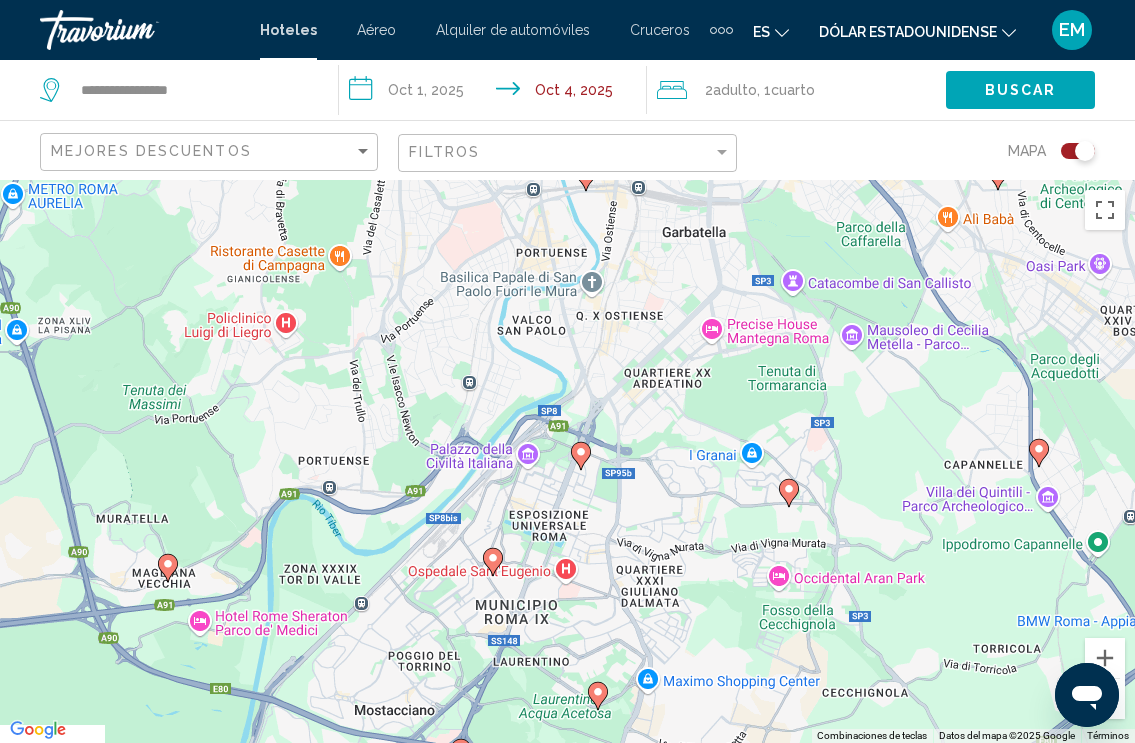 drag, startPoint x: 597, startPoint y: 487, endPoint x: 605, endPoint y: 422, distance: 65.490456 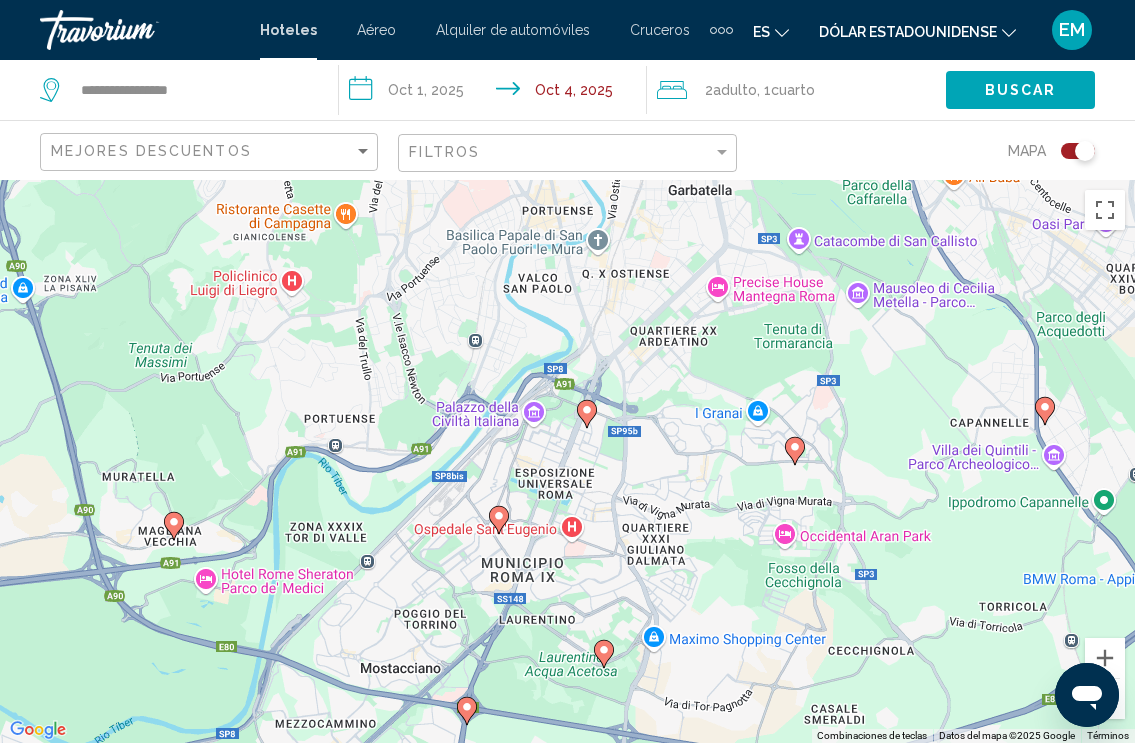 click 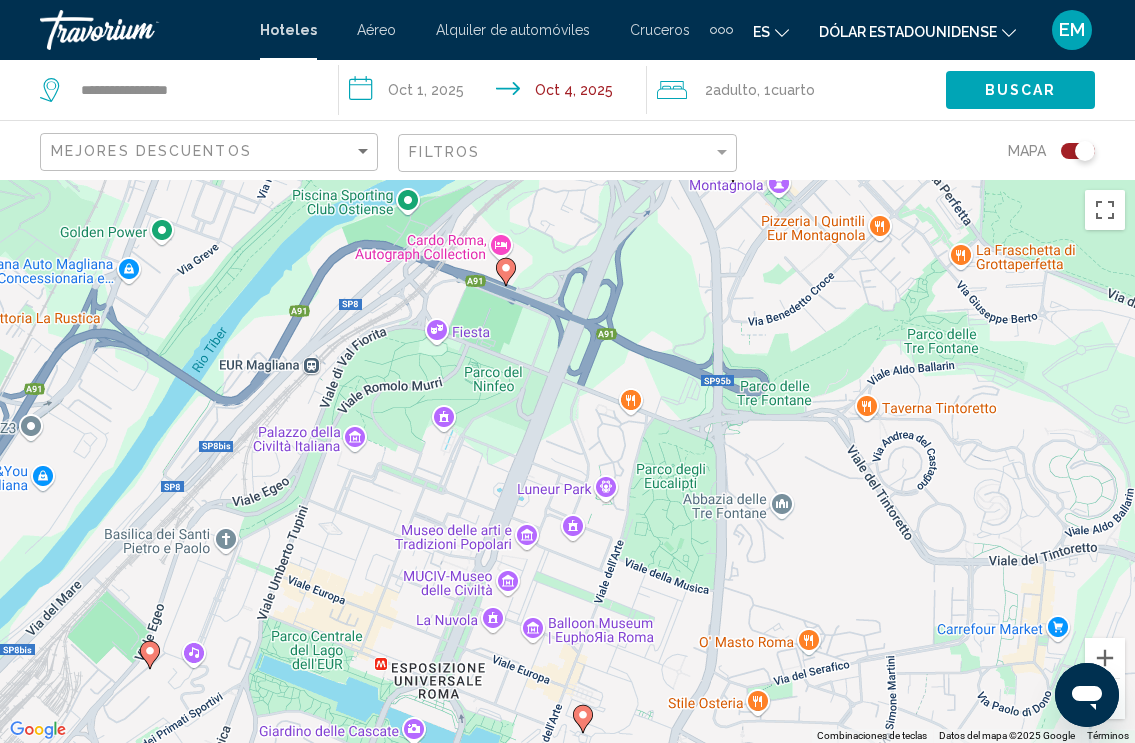 click on "Para desplazarte, pulsa las teclas de flecha. Para activar la función de arrastre con el teclado, pulsa Alt + Intro. Cuando hayas habilitado esa función, usa las teclas de flecha para mover el marcador. Para completar el arrastre, pulsa Intro. Para cancelar, pulsa Escape." at bounding box center (567, 461) 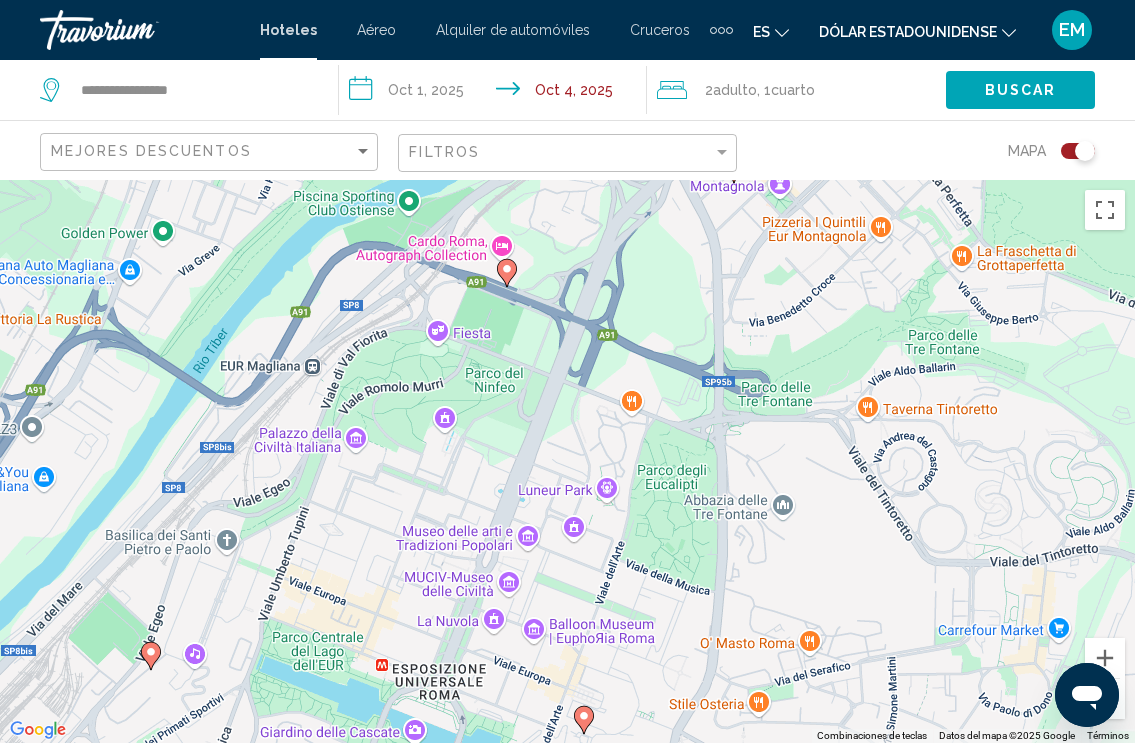click 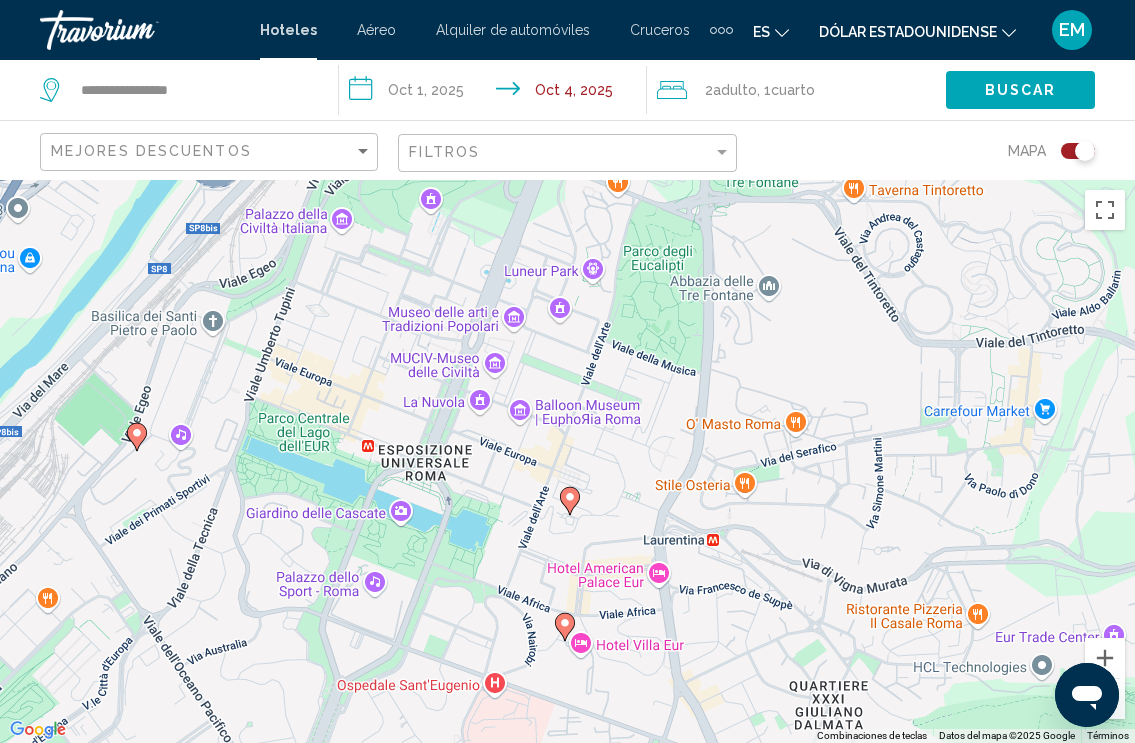 click 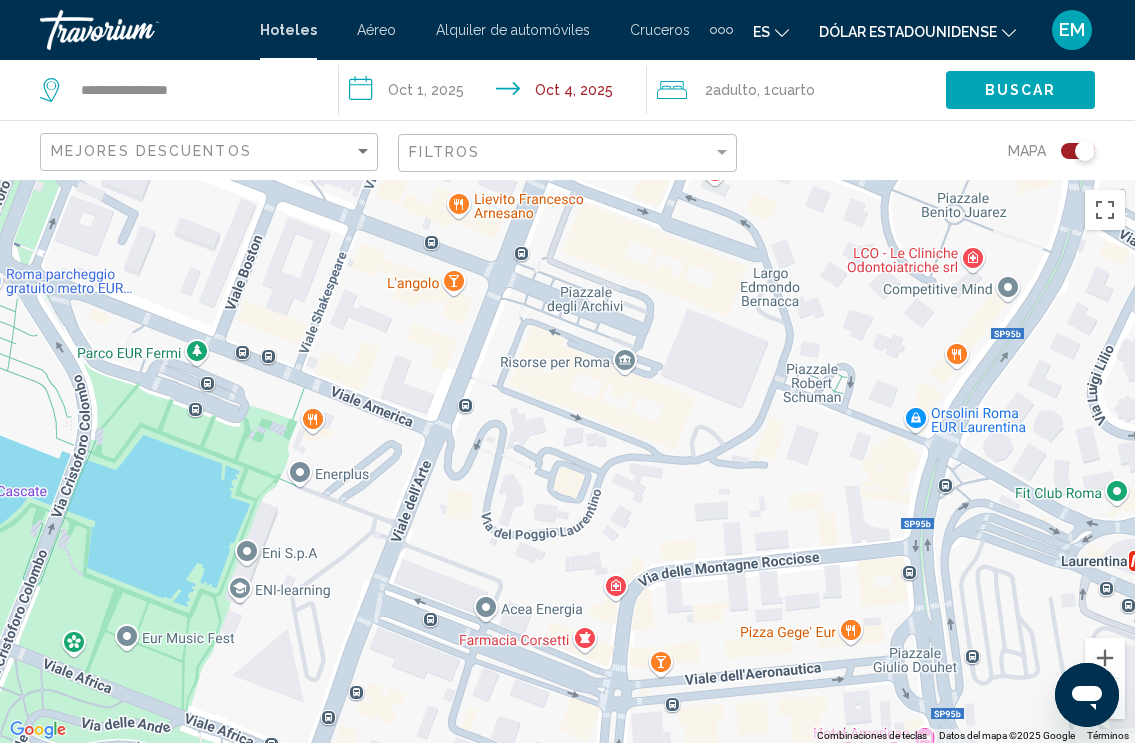 click on "Para activar la función de arrastre con el teclado, pulsa Alt + Intro. Cuando hayas habilitado esa función, usa las teclas de flecha para mover el marcador. Para completar el arrastre, pulsa Intro. Para cancelar, pulsa Escape." at bounding box center [567, 461] 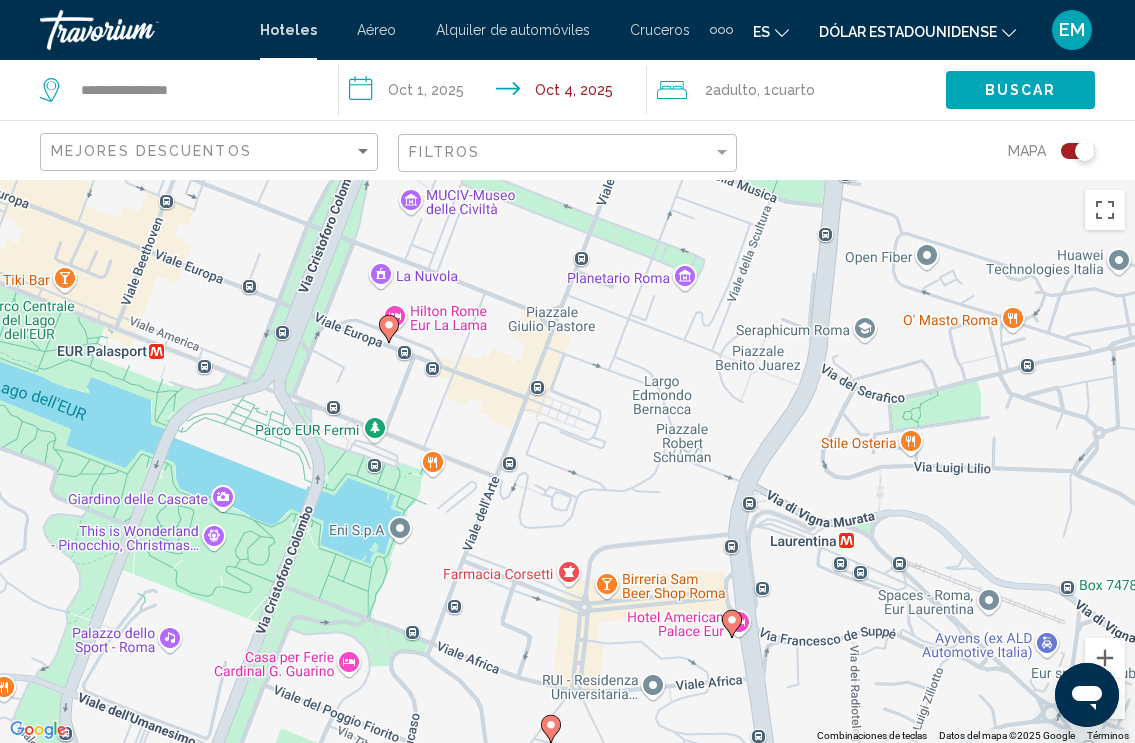 click 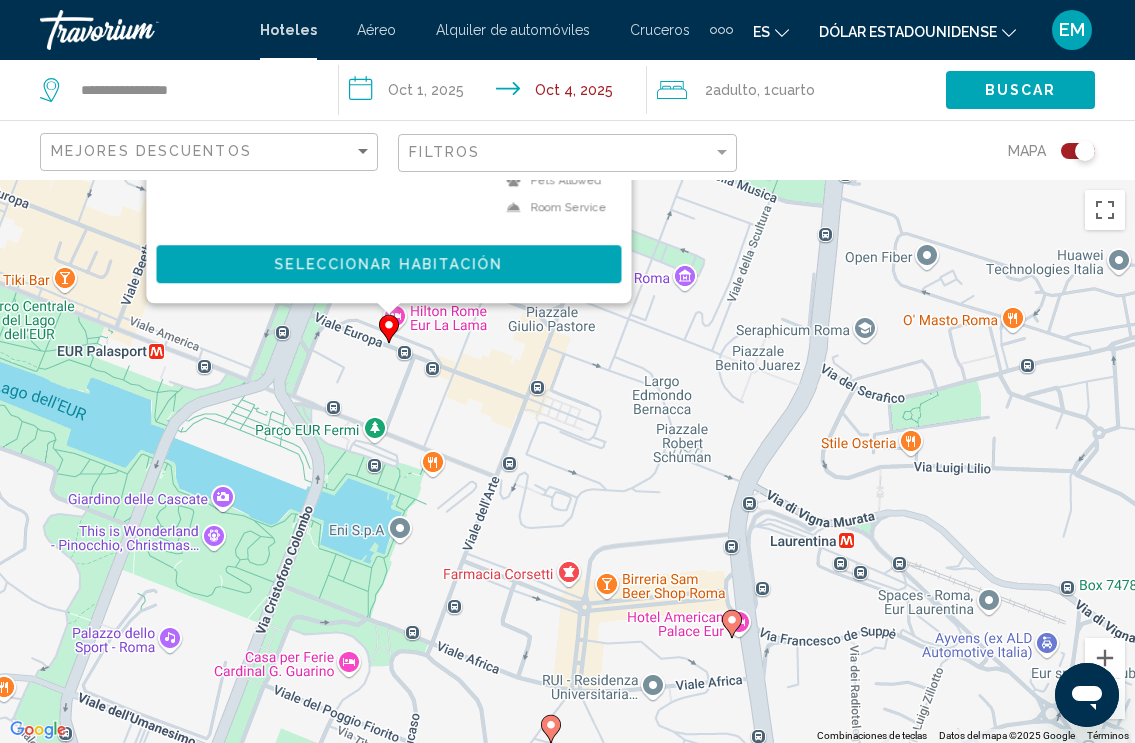 click 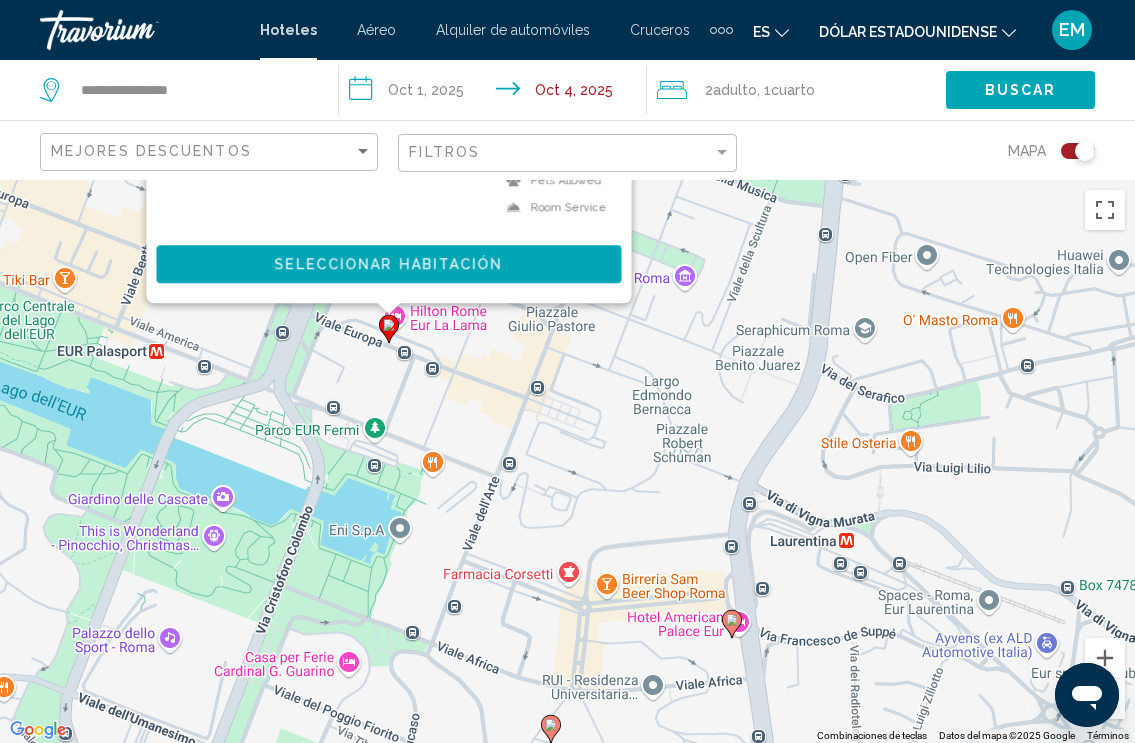 click on "[CURRENCY][PRICE] [CURRENCY_CODE]
Fitness Center
Pets Allowed
Room Service  4.5 Seleccionar habitación" at bounding box center (388, 213) 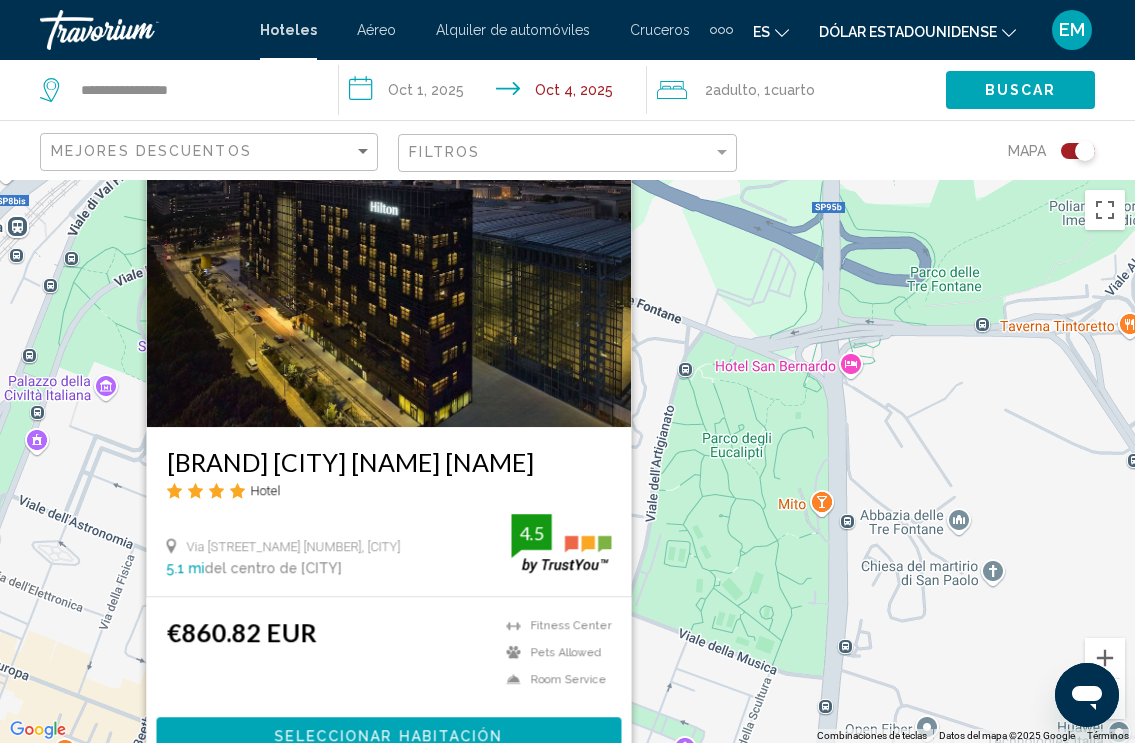 scroll, scrollTop: 100, scrollLeft: 0, axis: vertical 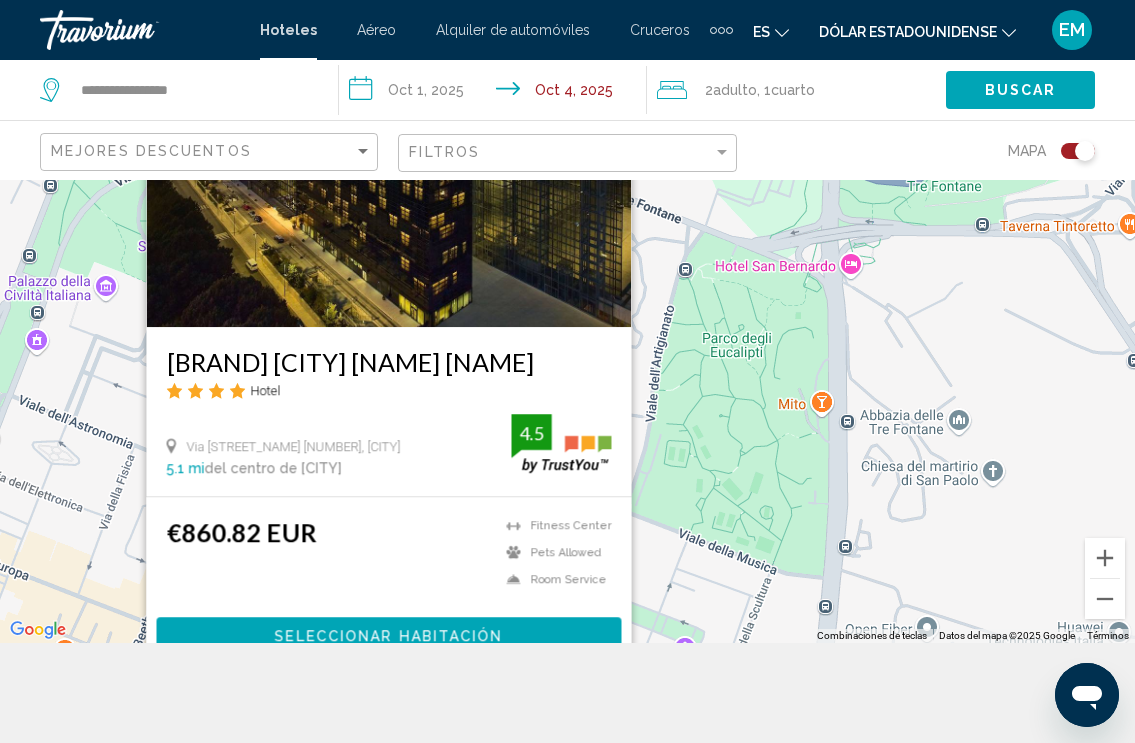 click on "Para activar la función de arrastre con el teclado, pulsa Alt + Intro. Cuando hayas habilitado esa función, usa las teclas de flecha para mover el marcador. Para completar el arrastre, pulsa Intro. Para cancelar, pulsa Escape.  [BRAND_NAME] [CITY] [BRAND_NAME]
Hotel
Via [STREET_NAME] [NUMBER], [CITY] 5.1 mi  del centro de [CITY] del hotel 4.5 [CURRENCY][PRICE] [CURRENCY_CODE]
Fitness Center
Pets Allowed
Room Service  4.5 Seleccionar habitación" at bounding box center [567, 361] 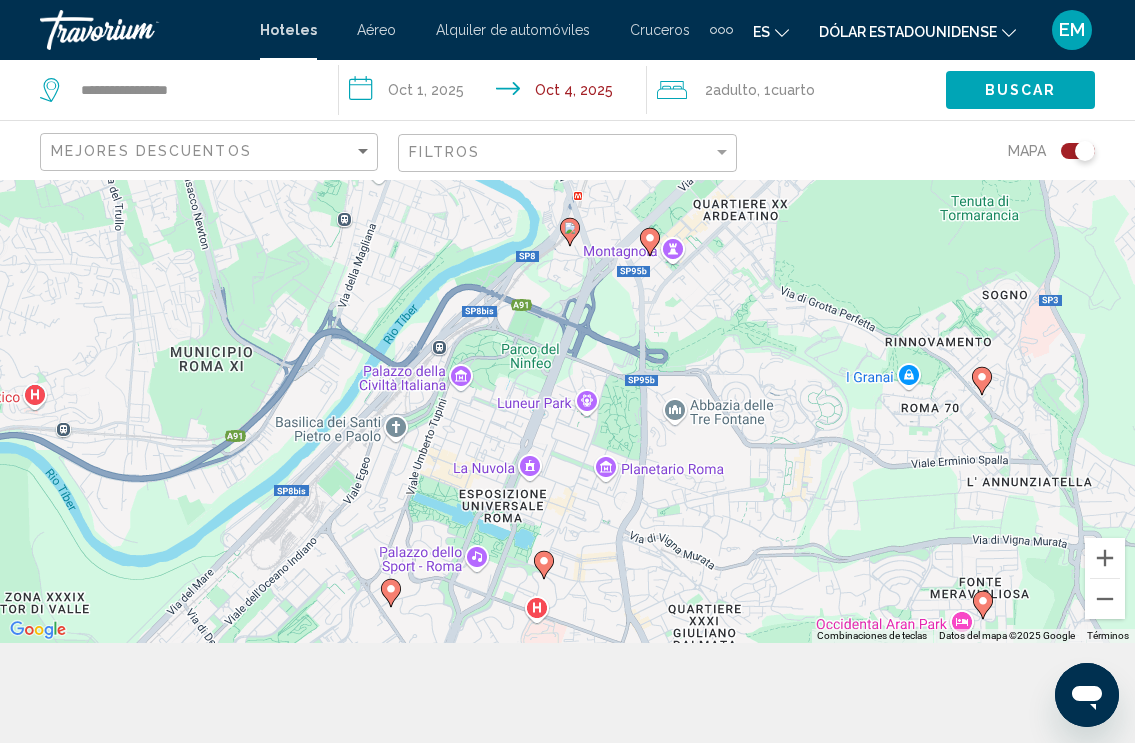 drag, startPoint x: 568, startPoint y: 539, endPoint x: 565, endPoint y: 501, distance: 38.118237 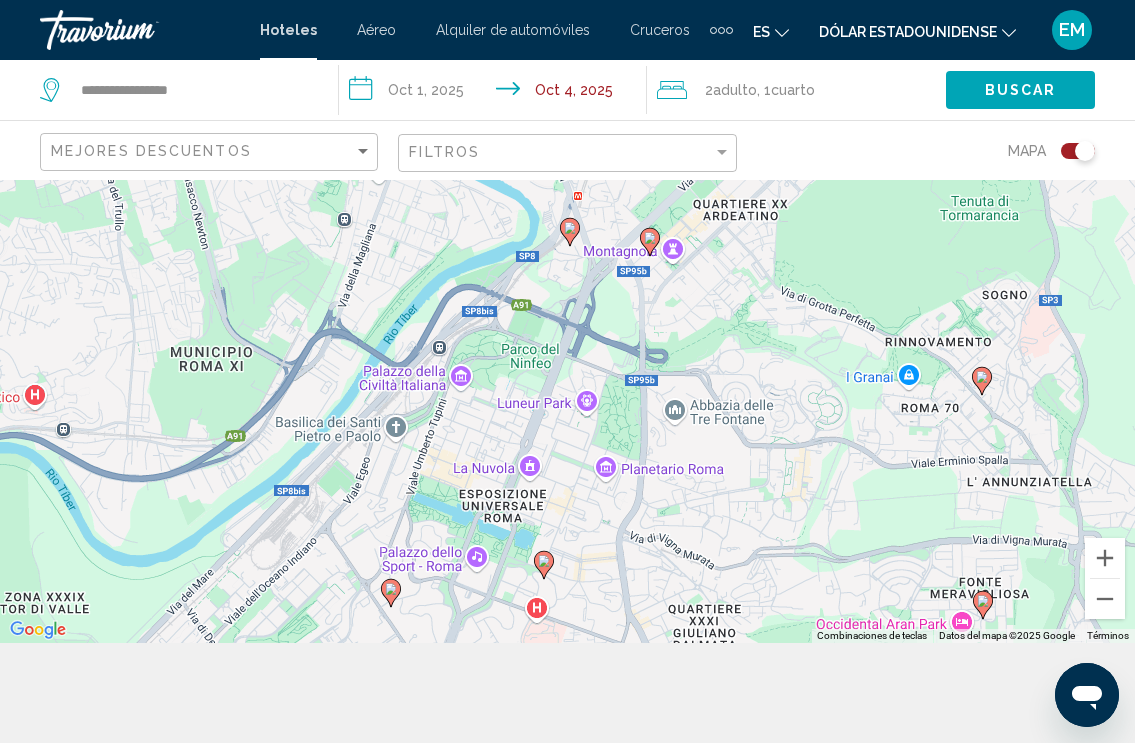 click on "Para activar la función de arrastre con el teclado, pulsa Alt + Intro. Cuando hayas habilitado esa función, usa las teclas de flecha para mover el marcador. Para completar el arrastre, pulsa Intro. Para cancelar, pulsa Escape." at bounding box center (567, 361) 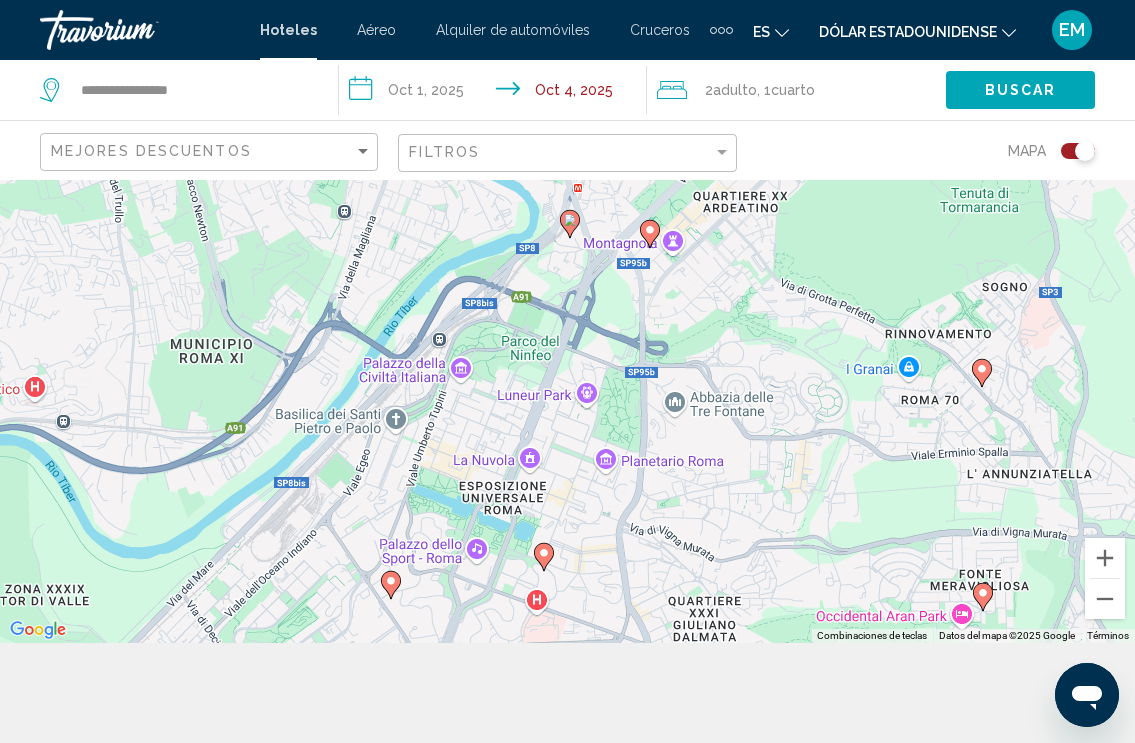 click 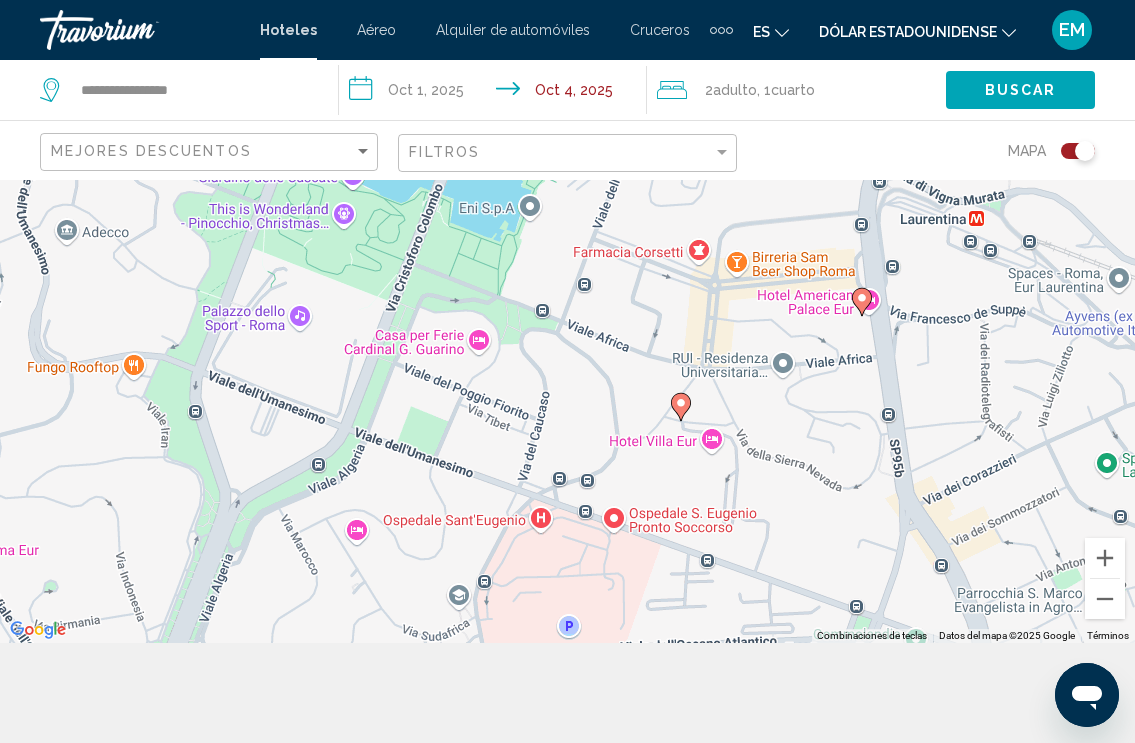click 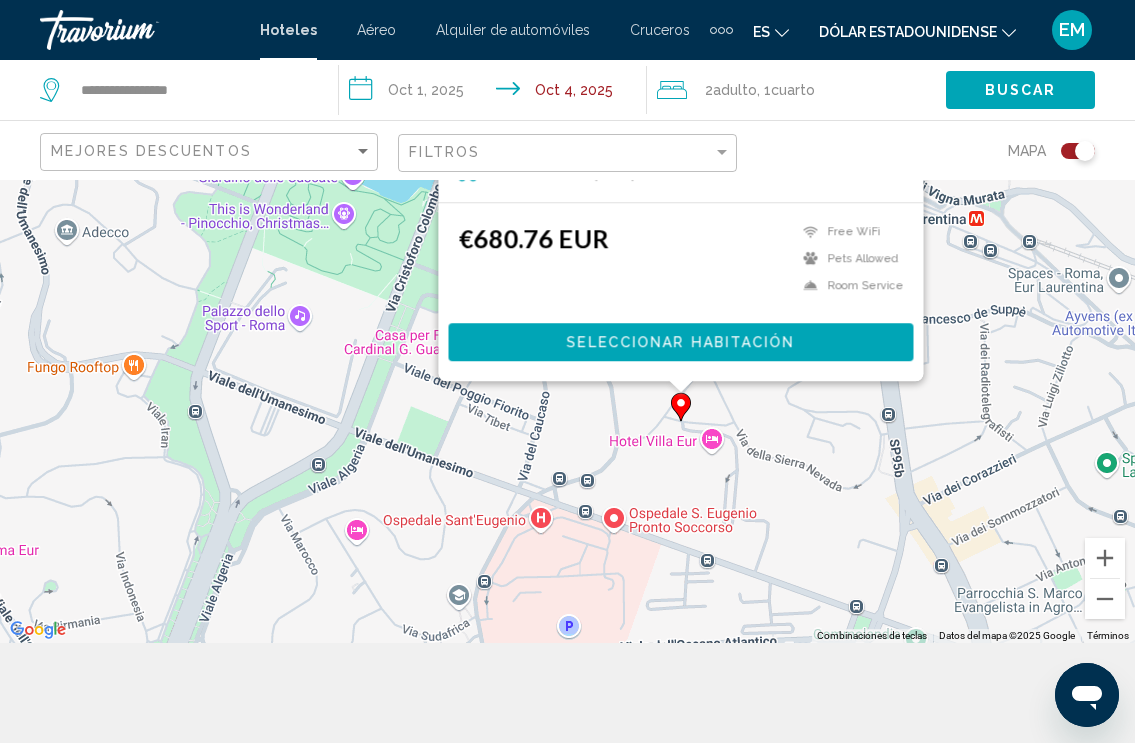 click 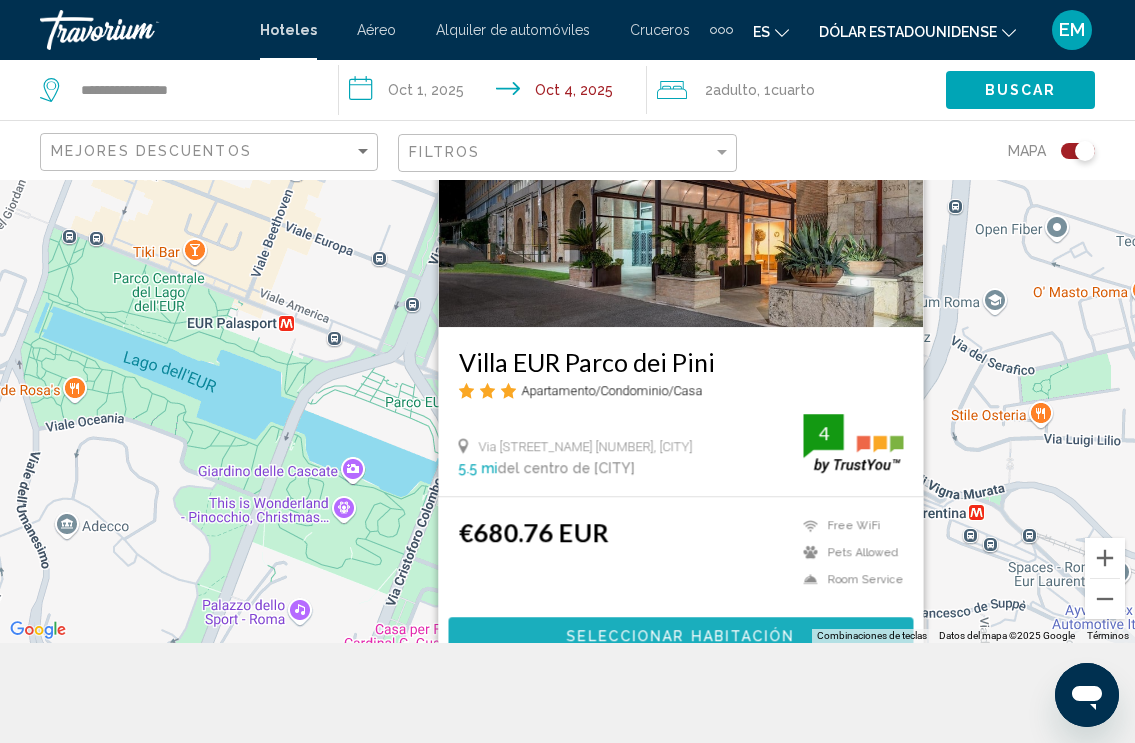 click on "Seleccionar habitación" at bounding box center (680, 637) 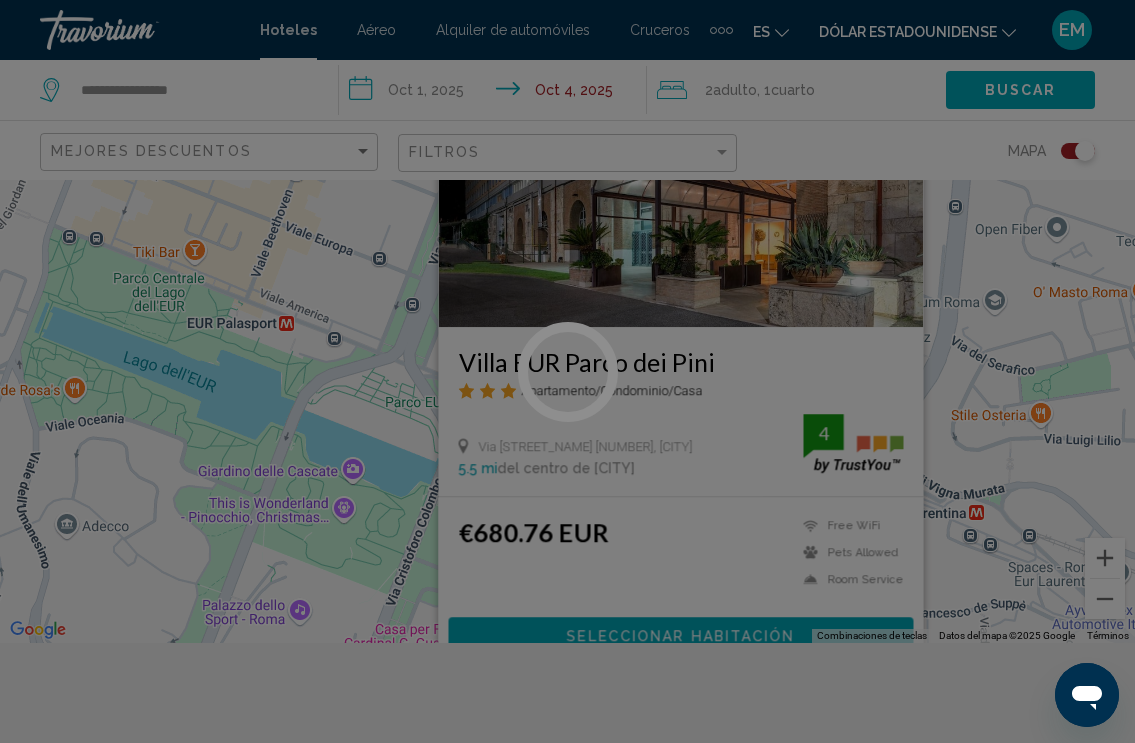 scroll, scrollTop: 164, scrollLeft: 0, axis: vertical 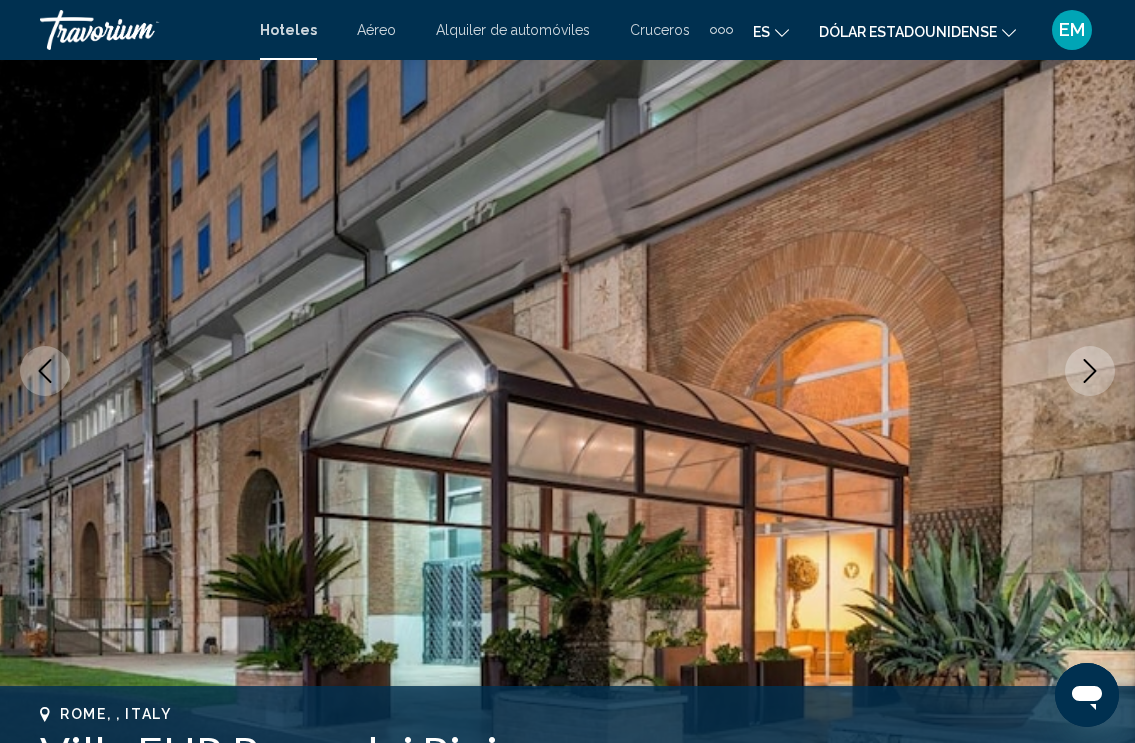 click at bounding box center [567, 371] 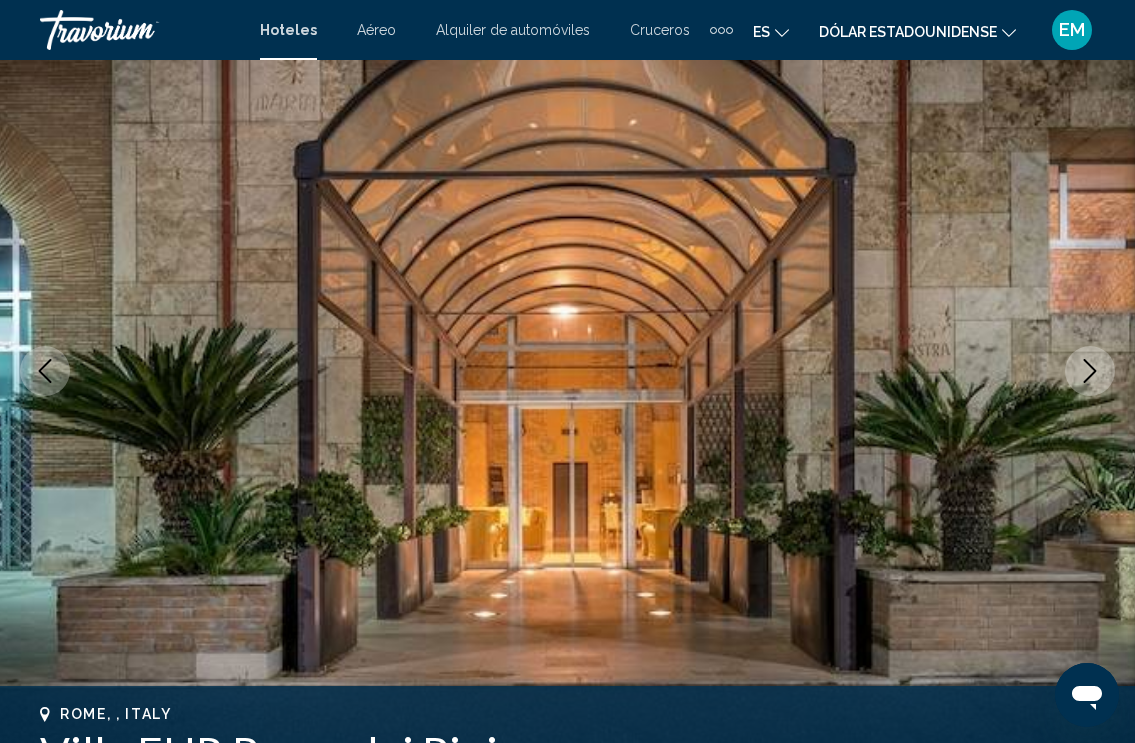 click 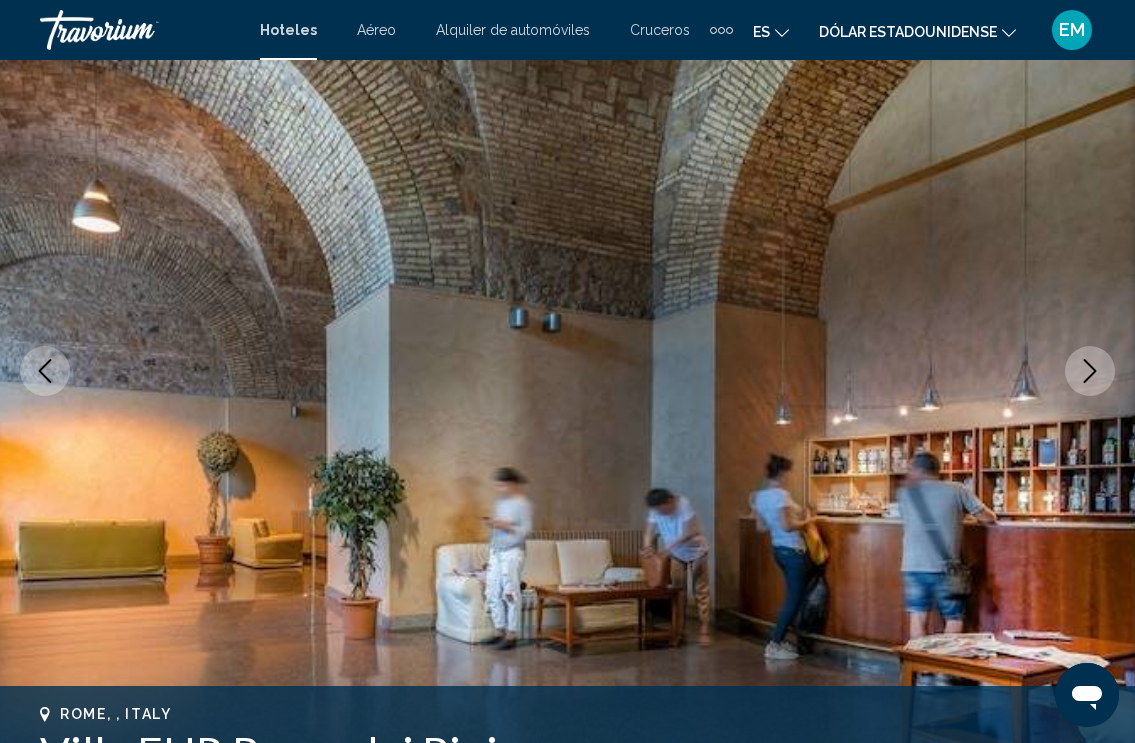 click 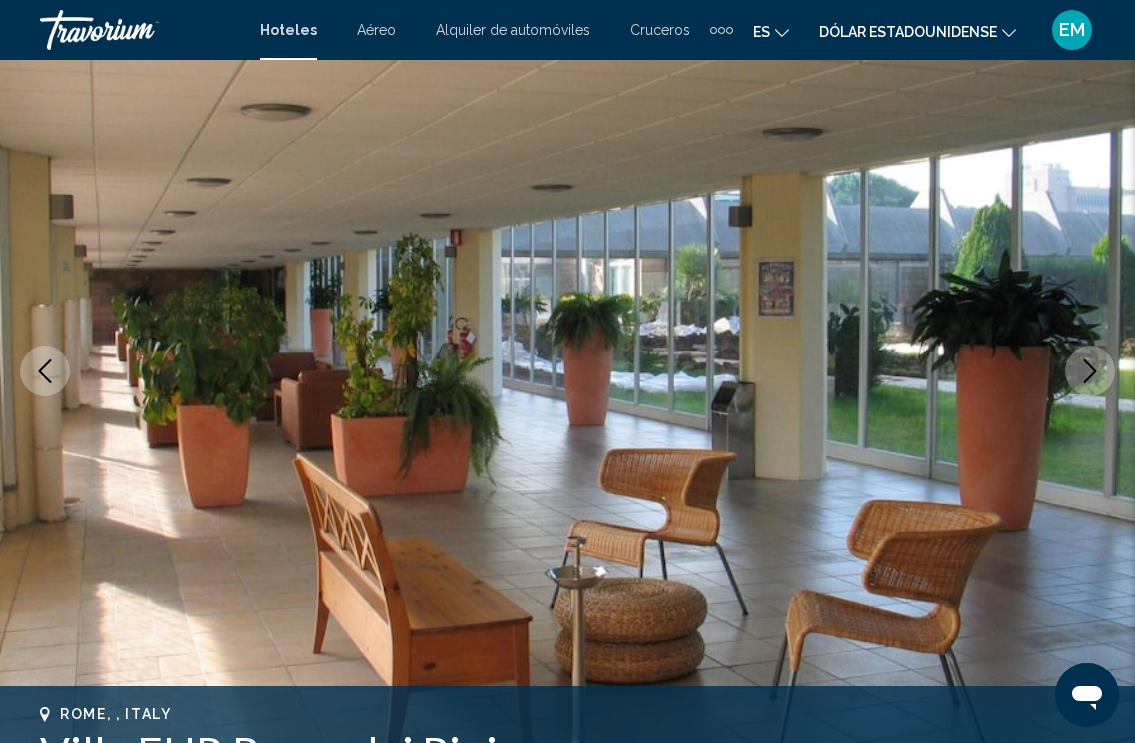 click 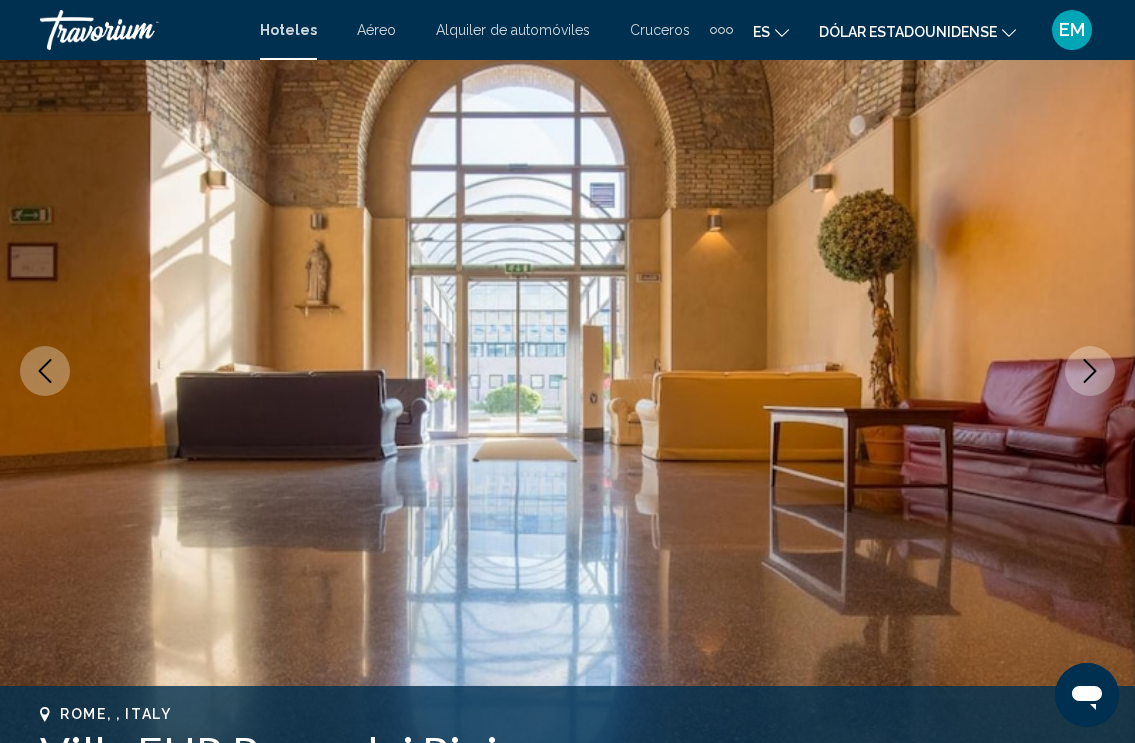 click 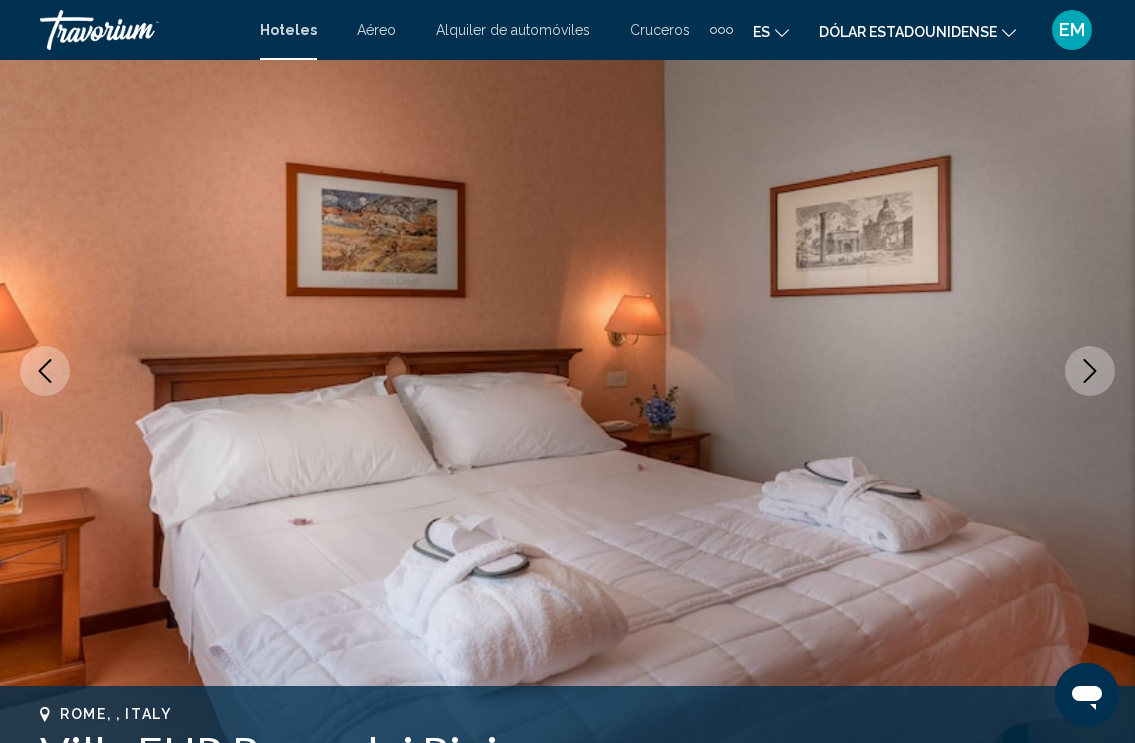 click 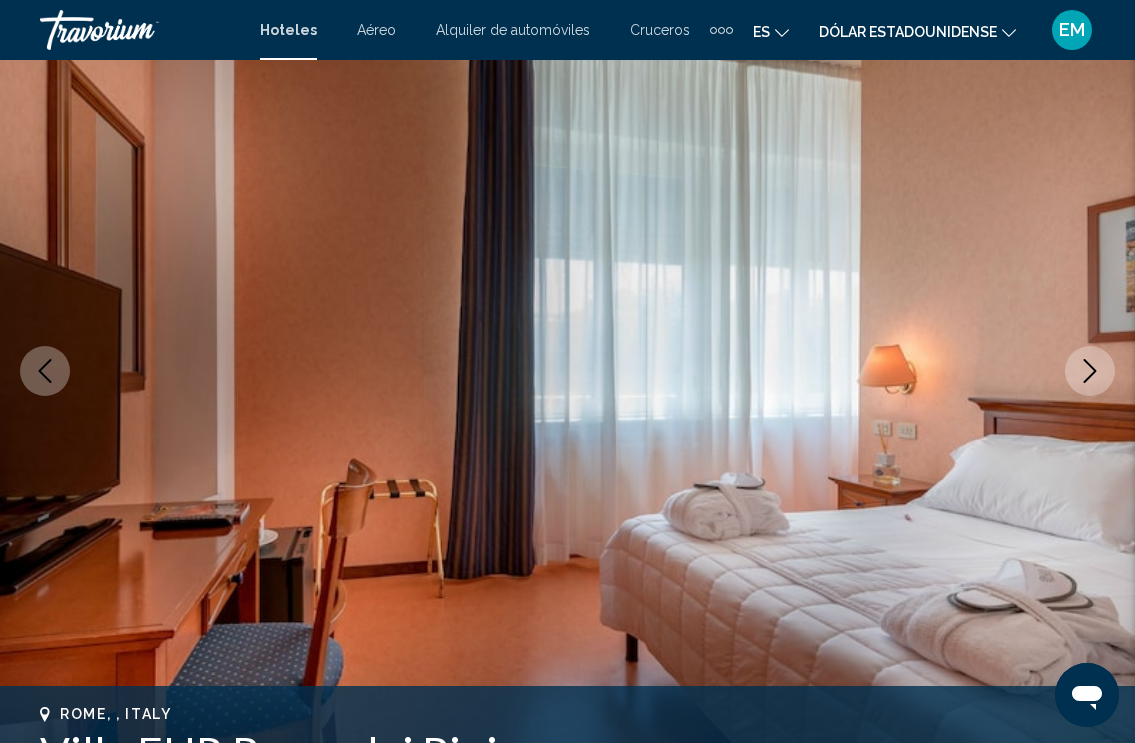 click 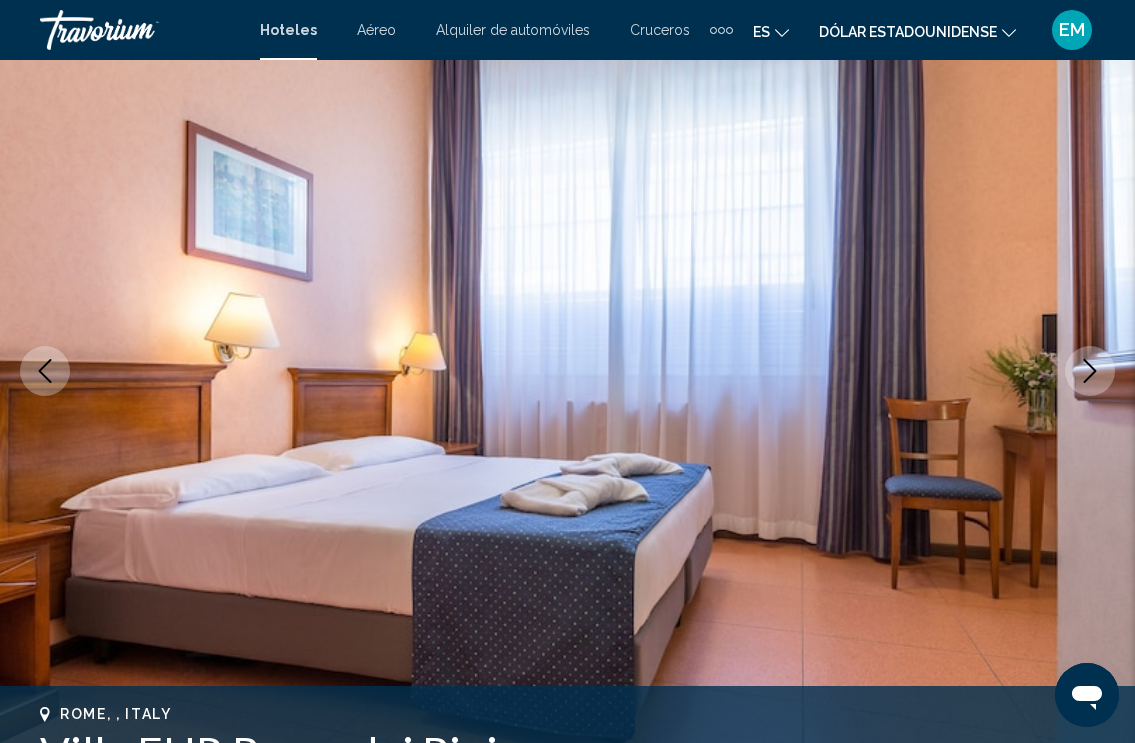 click 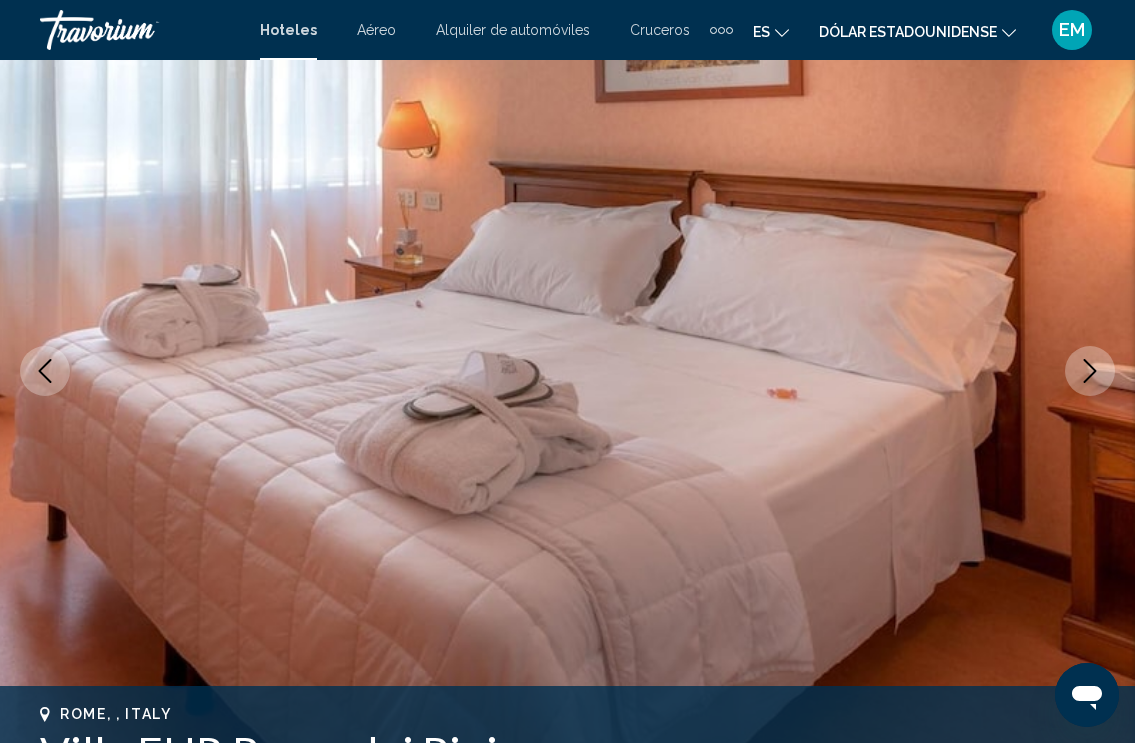 click 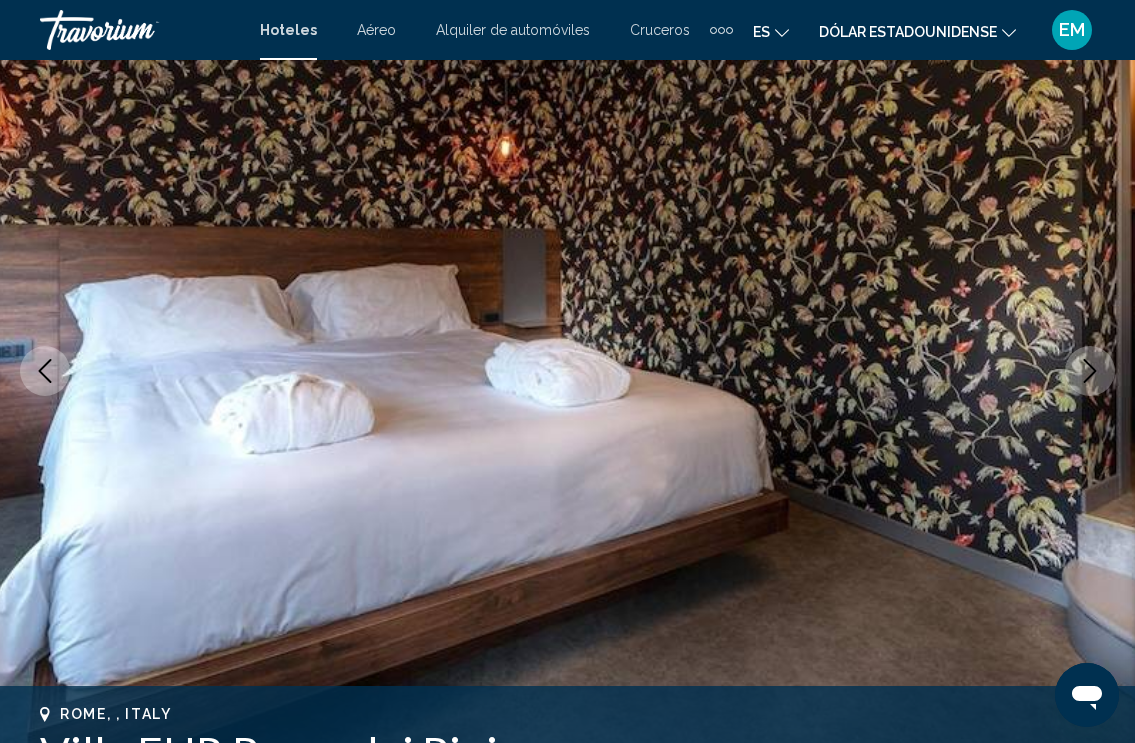 click 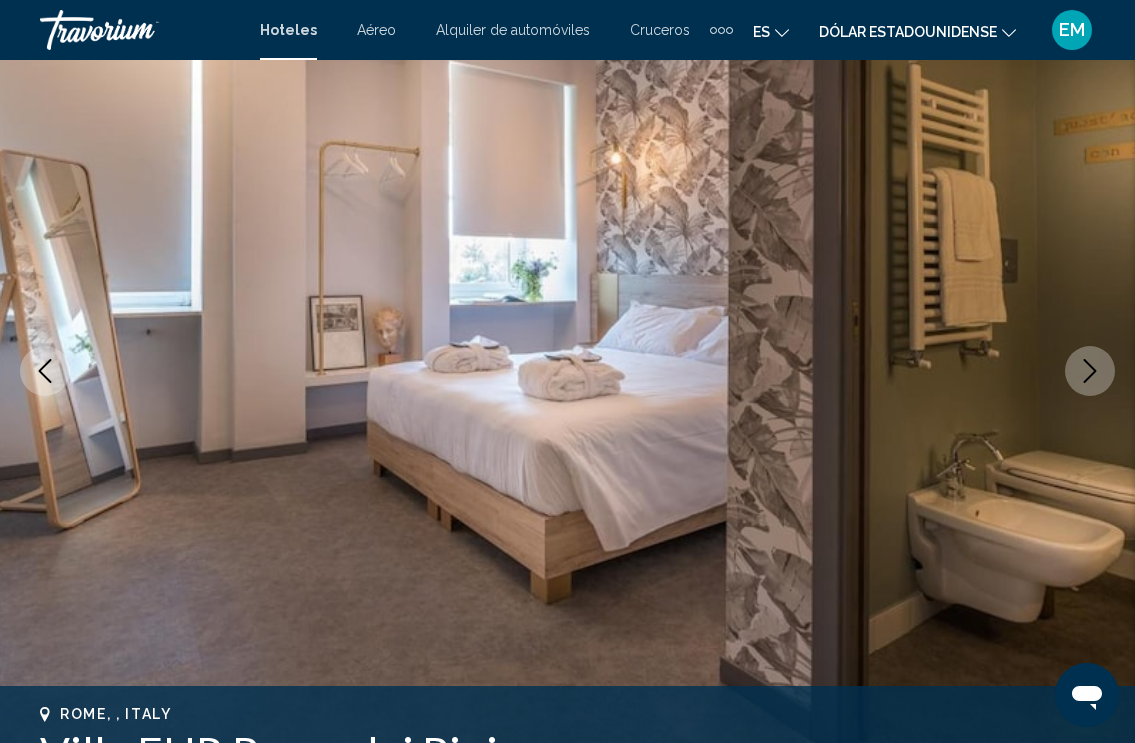 click 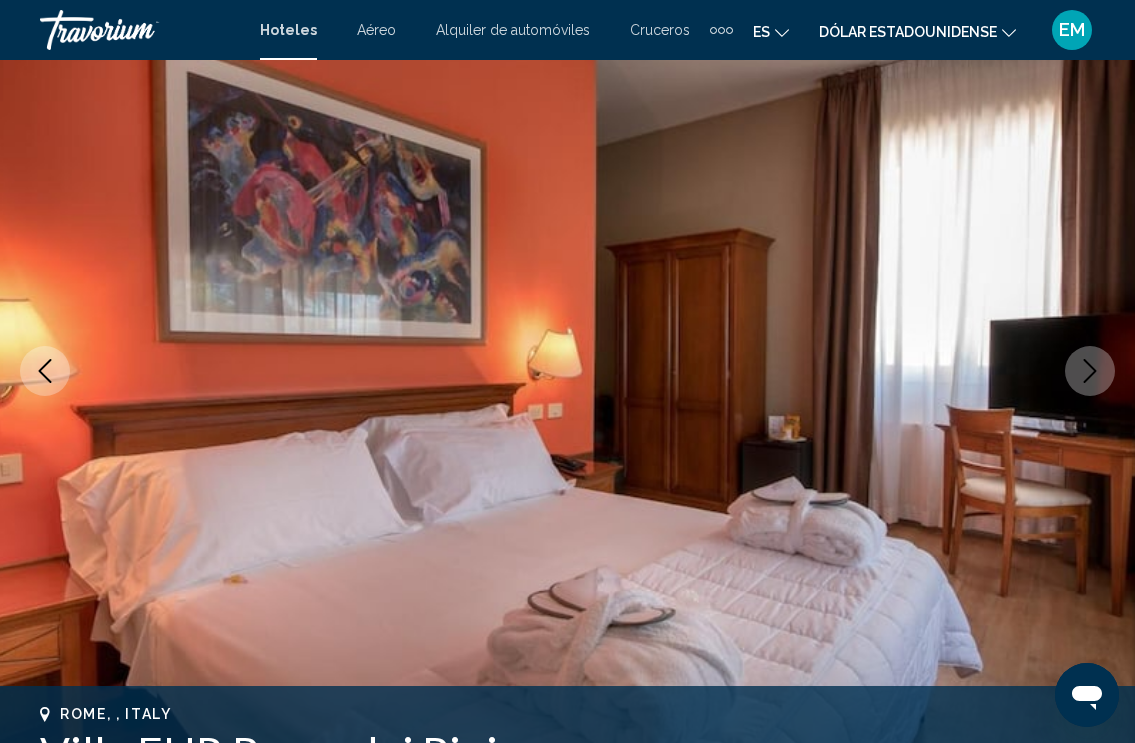 click 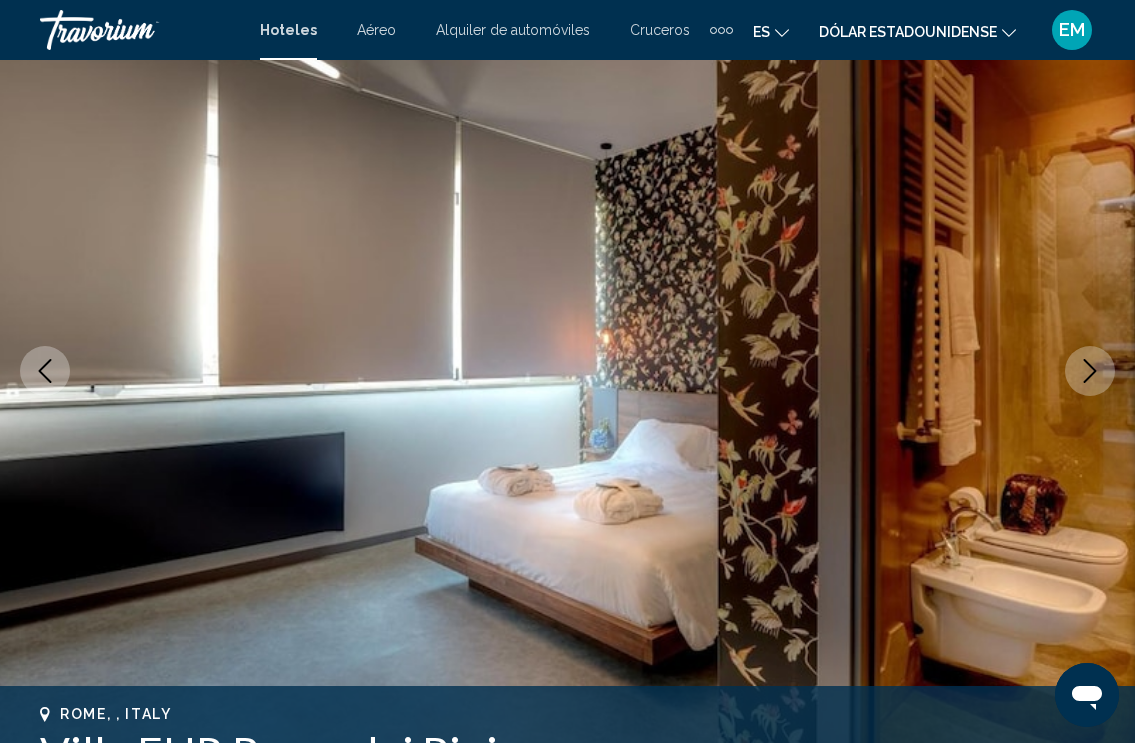 click 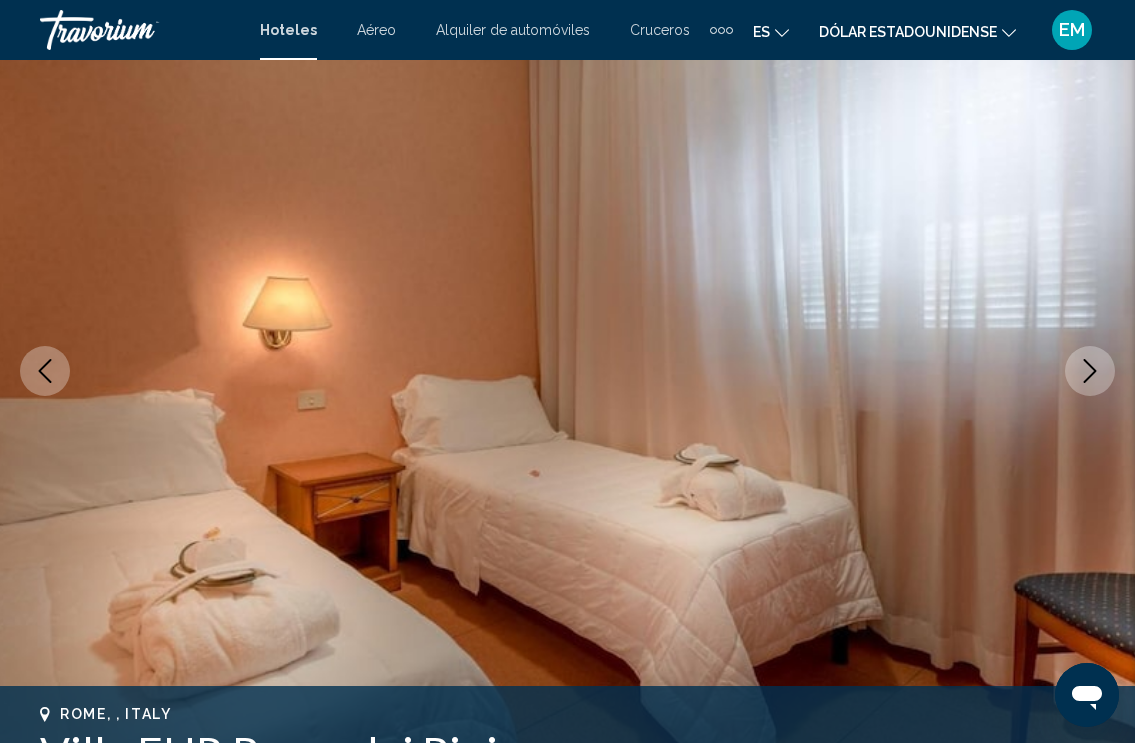 click 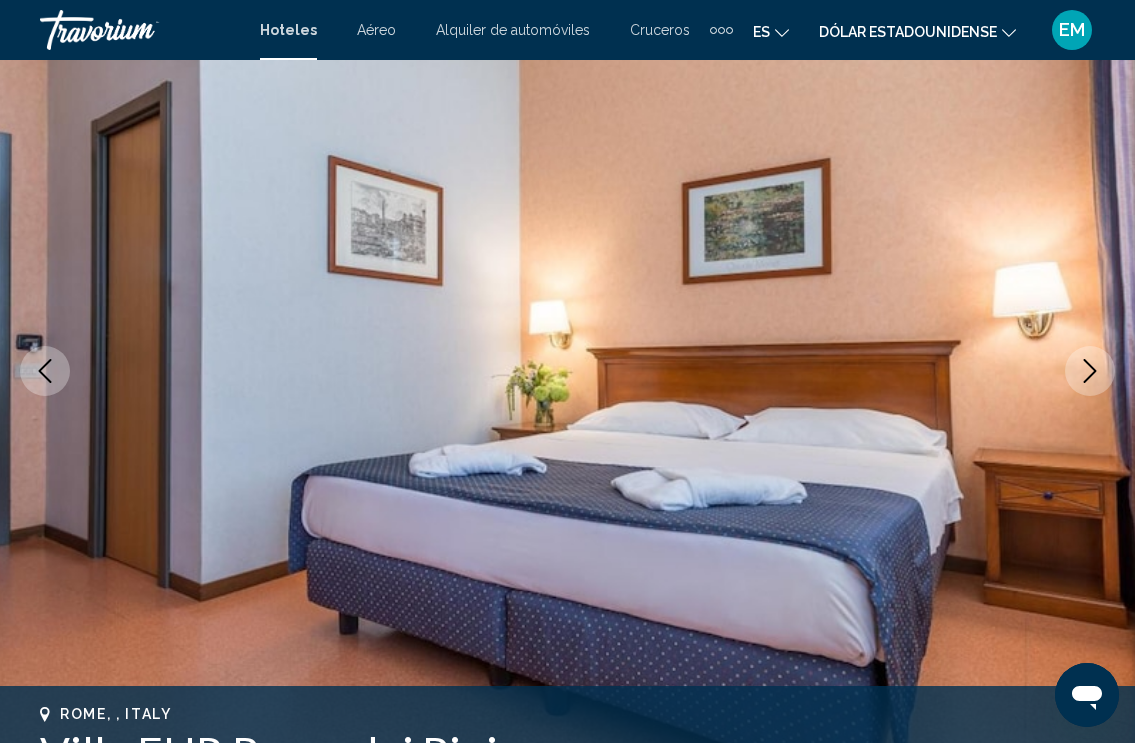 click at bounding box center [45, 371] 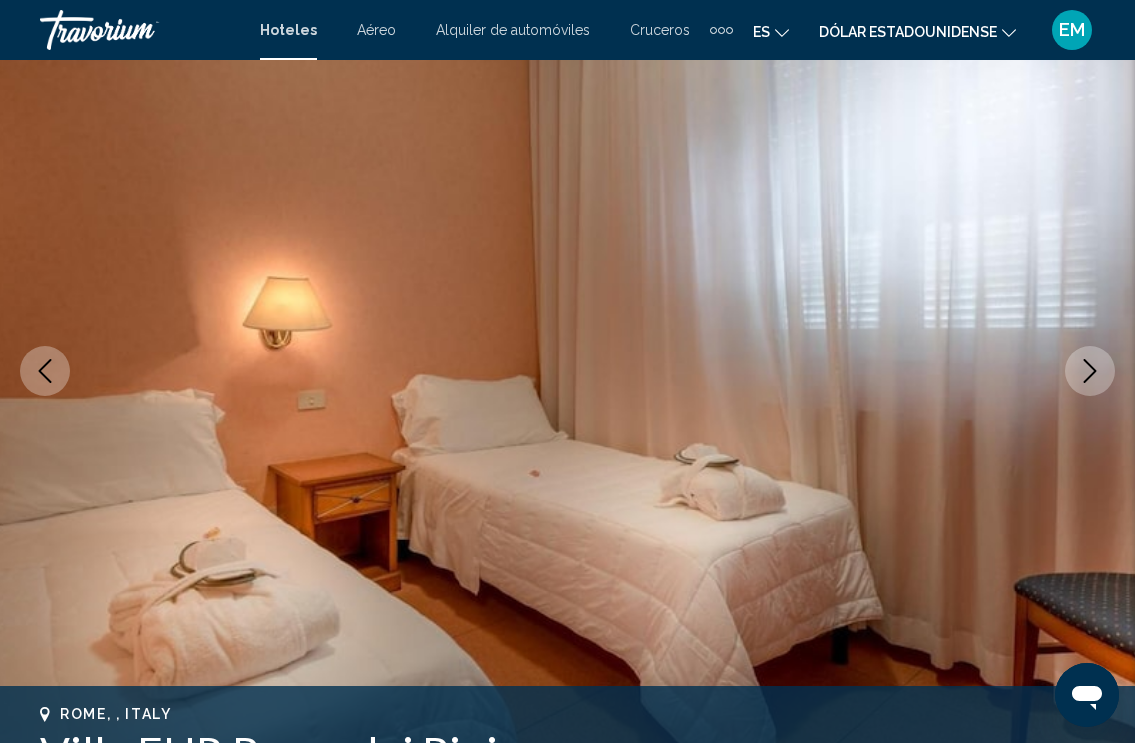 click at bounding box center [1090, 371] 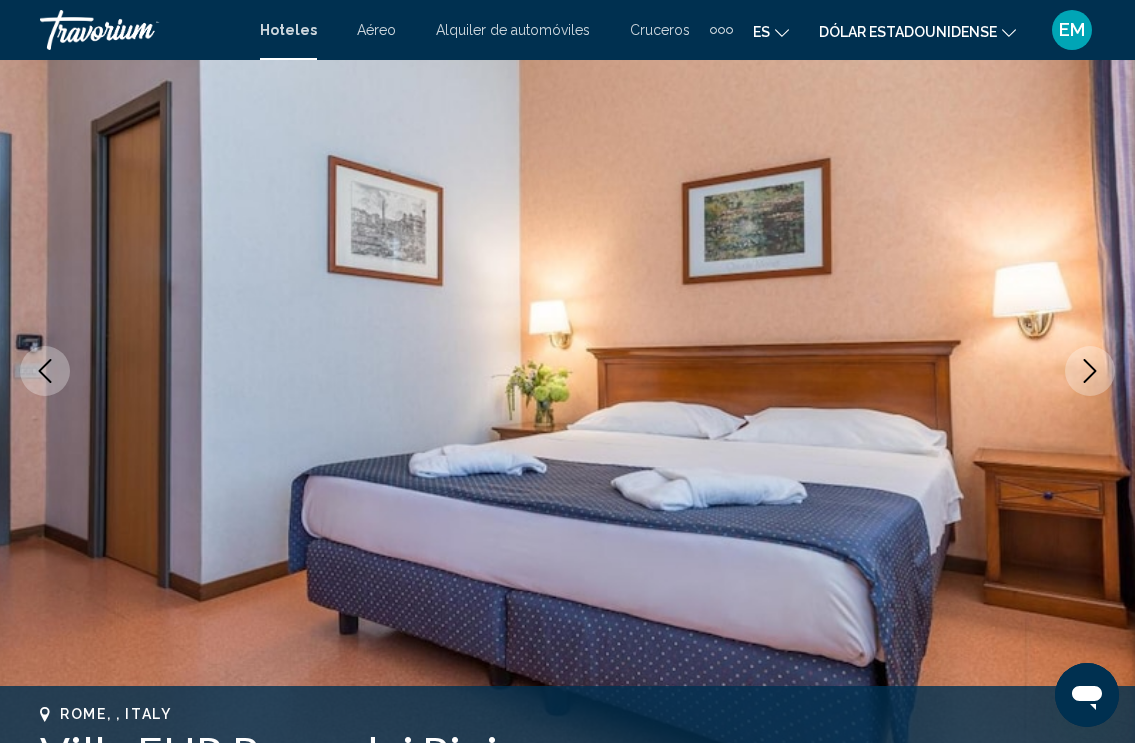 click at bounding box center (1090, 371) 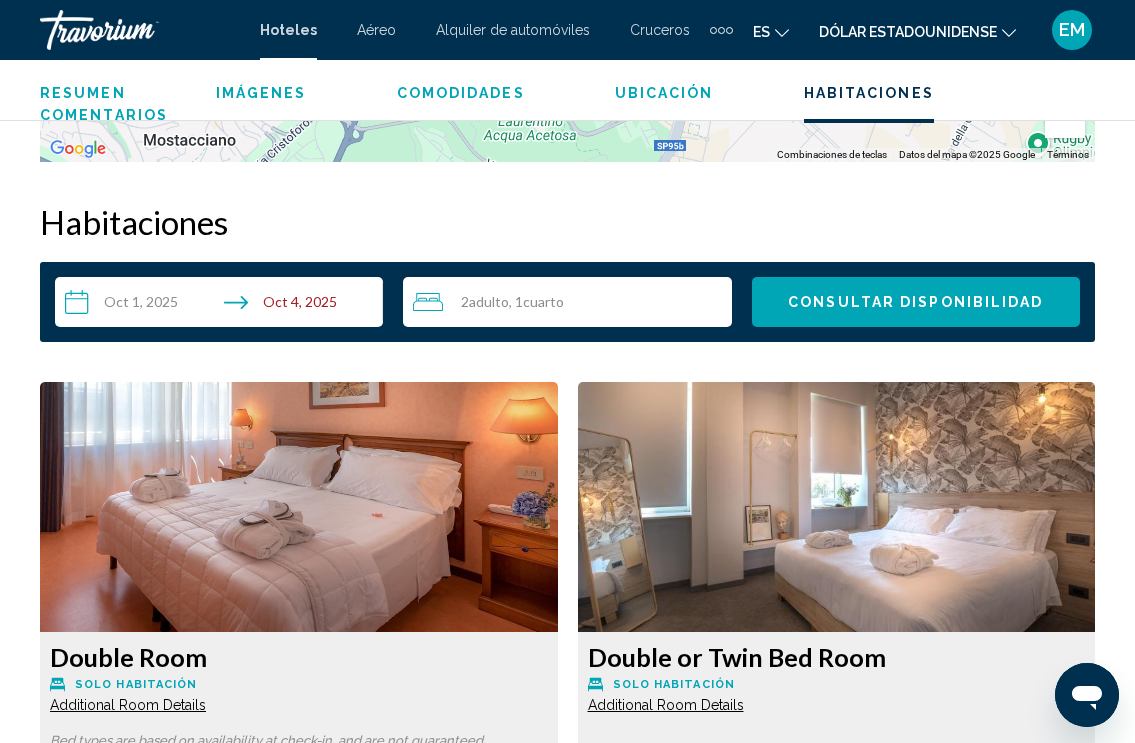 scroll, scrollTop: 2764, scrollLeft: 0, axis: vertical 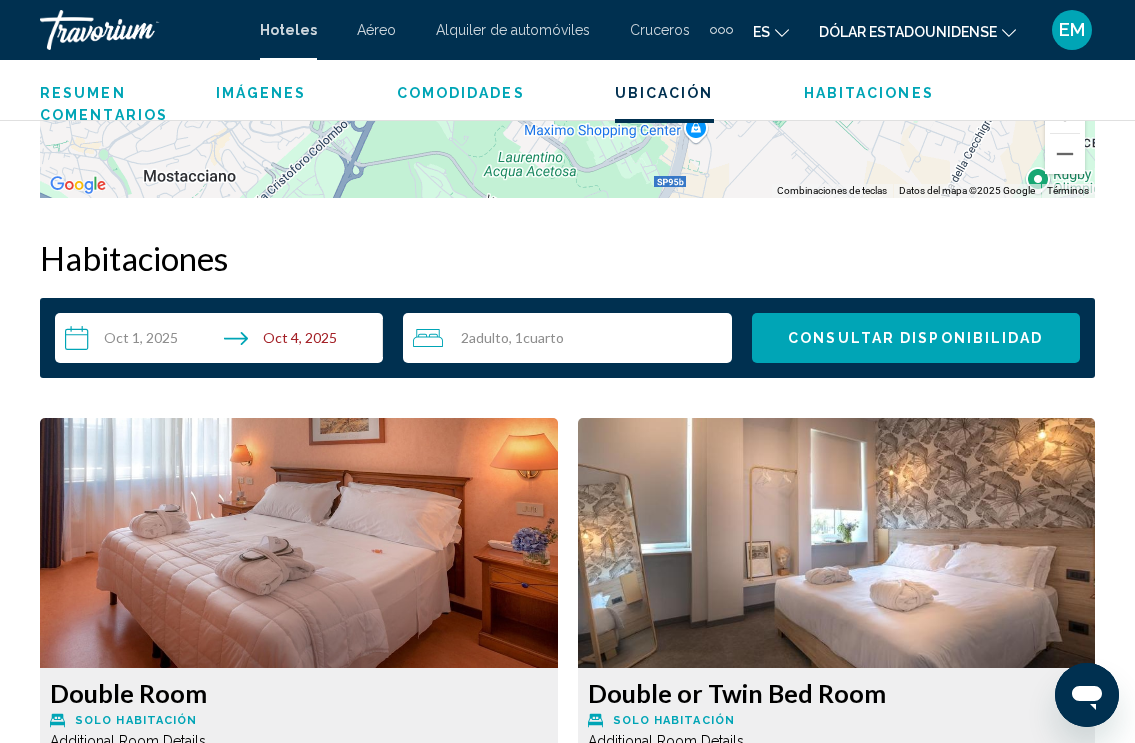 click at bounding box center (299, 543) 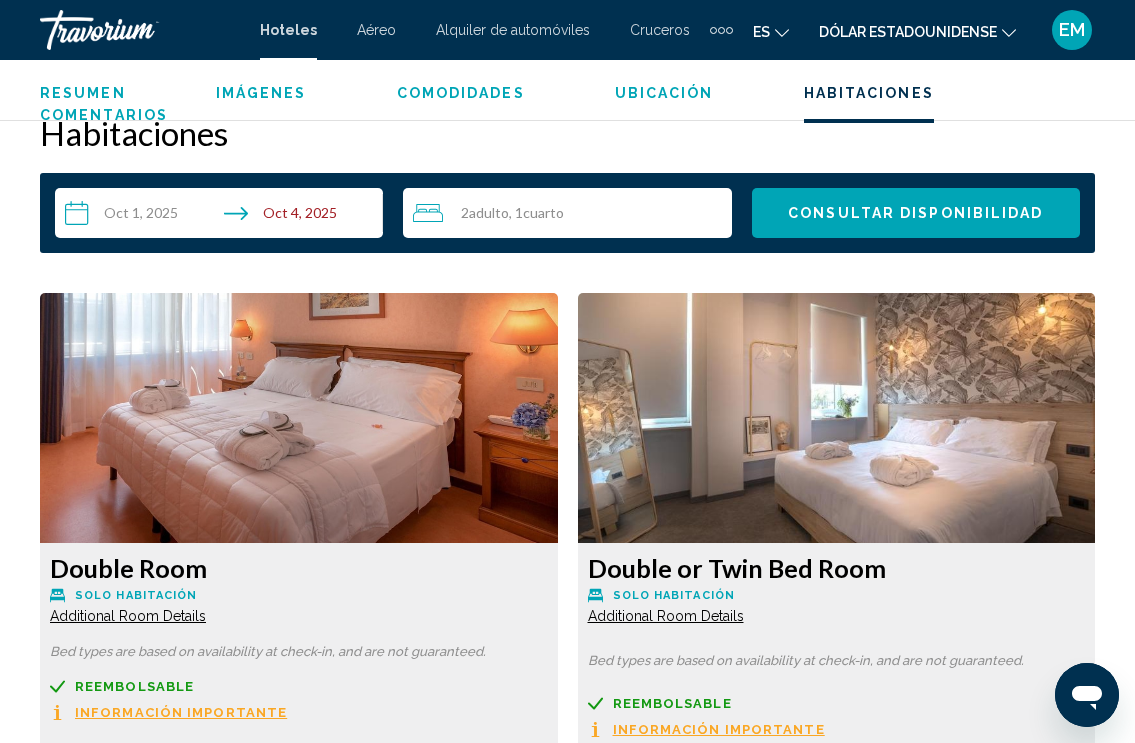 scroll, scrollTop: 2964, scrollLeft: 0, axis: vertical 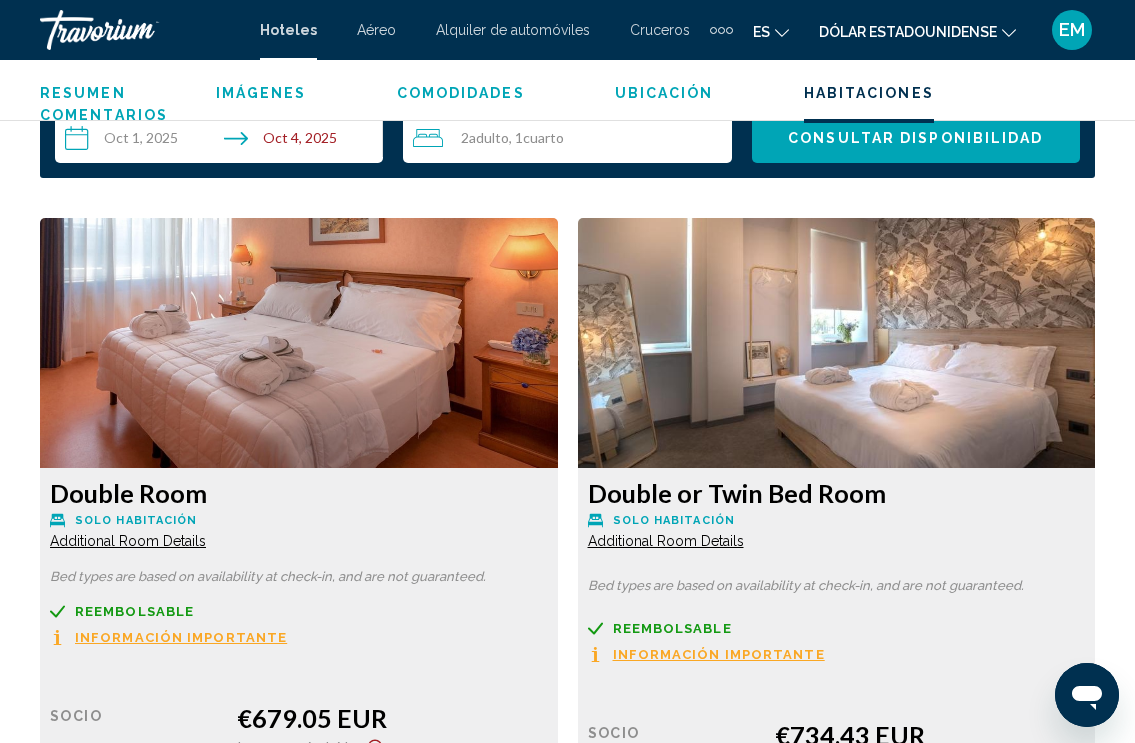 click at bounding box center [299, 343] 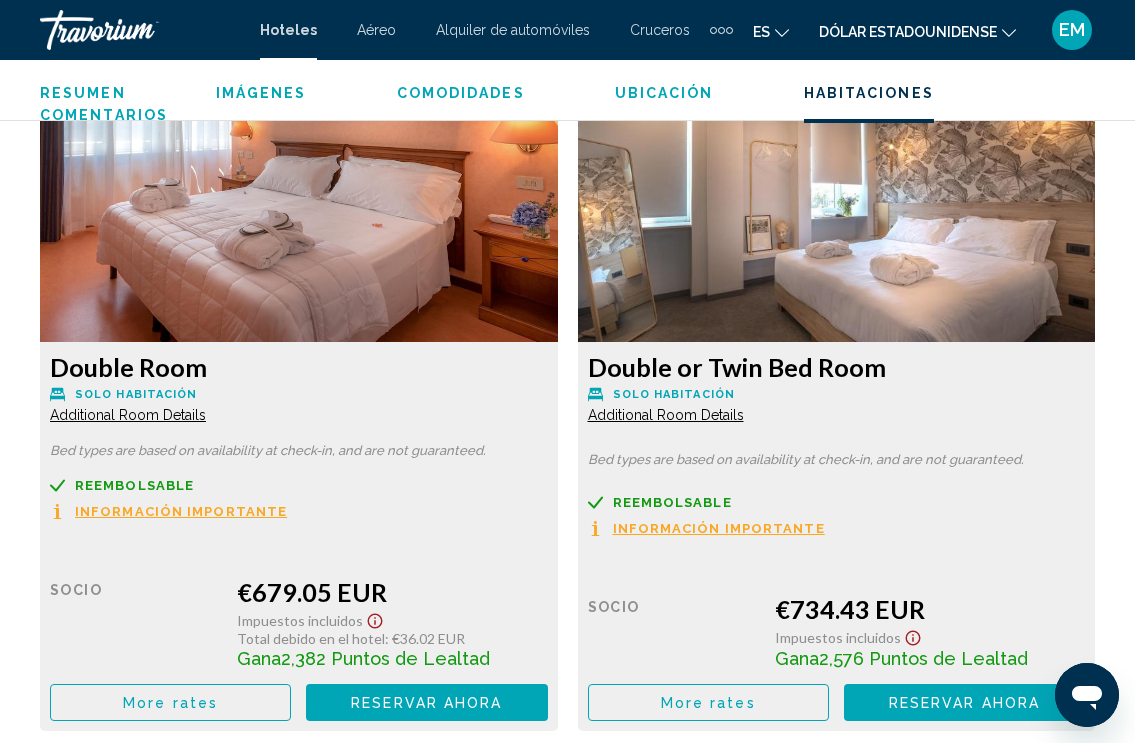 scroll, scrollTop: 3164, scrollLeft: 0, axis: vertical 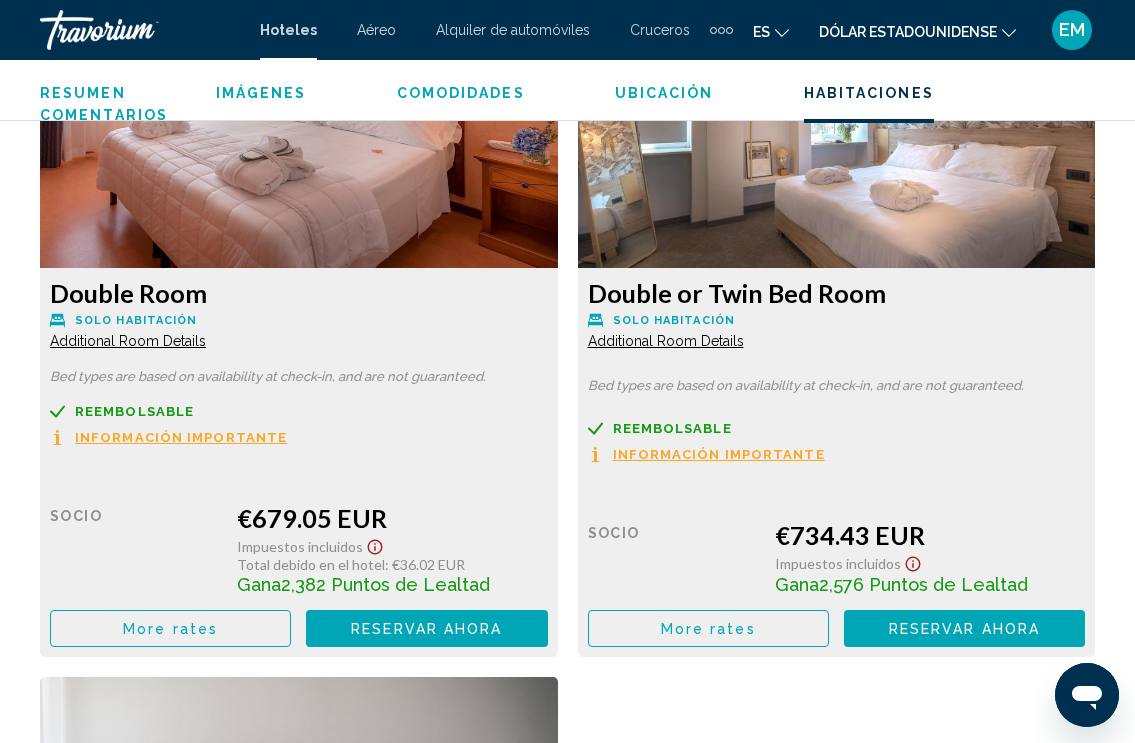 click at bounding box center (299, 143) 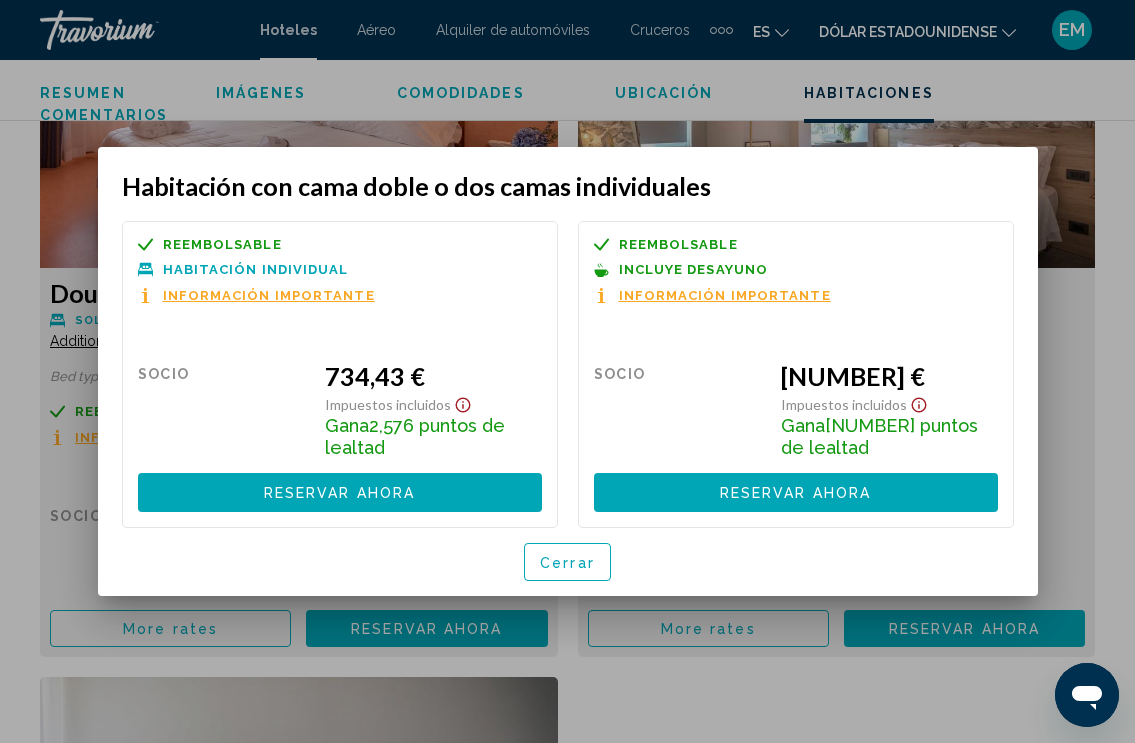click at bounding box center [567, 371] 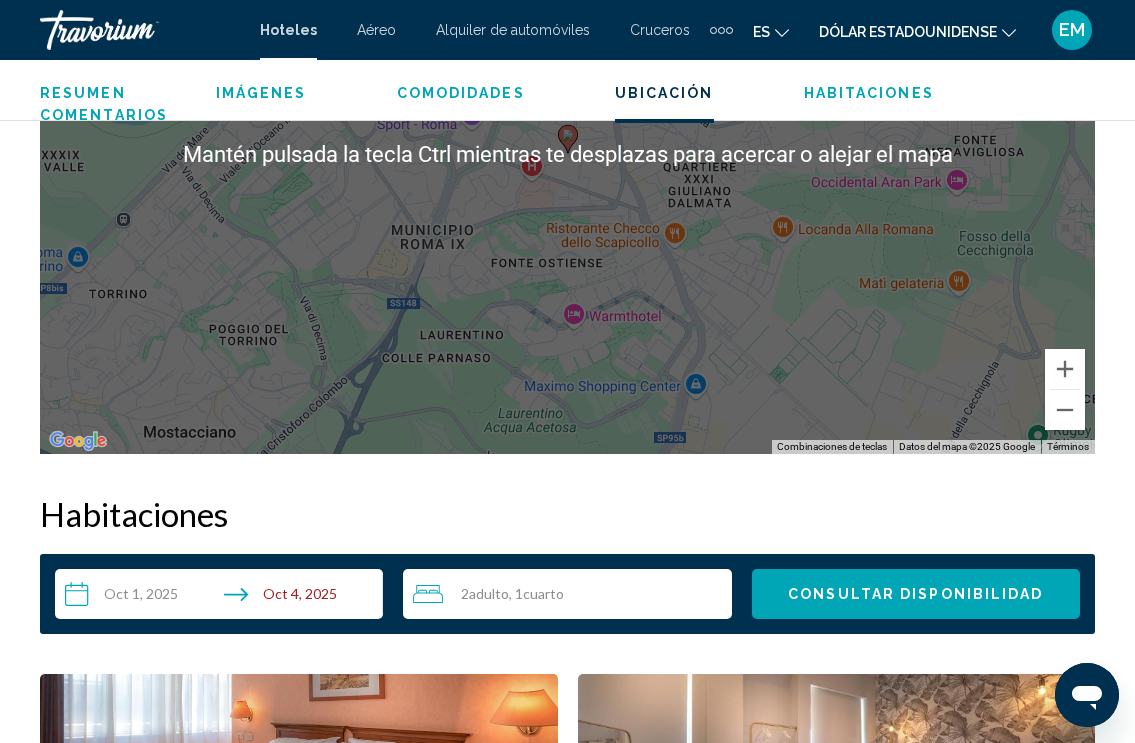 scroll, scrollTop: 2664, scrollLeft: 0, axis: vertical 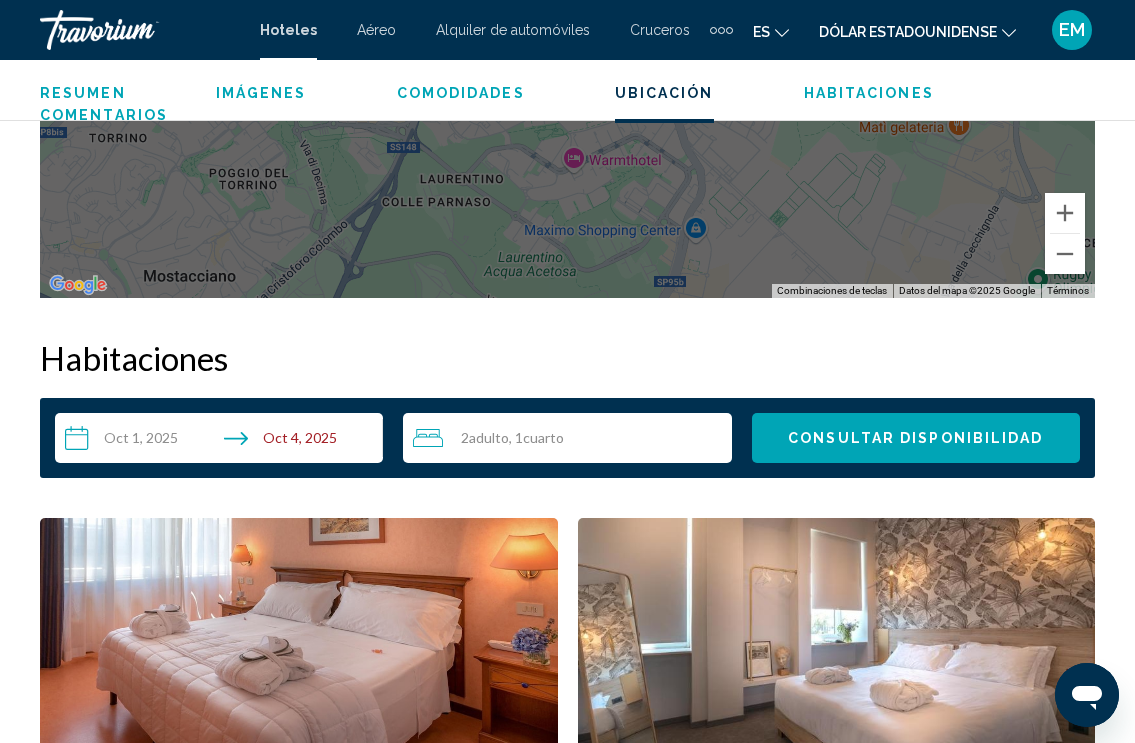 click on "2  Adulto Adulto , 1  Cuarto habitaciones" at bounding box center [572, 438] 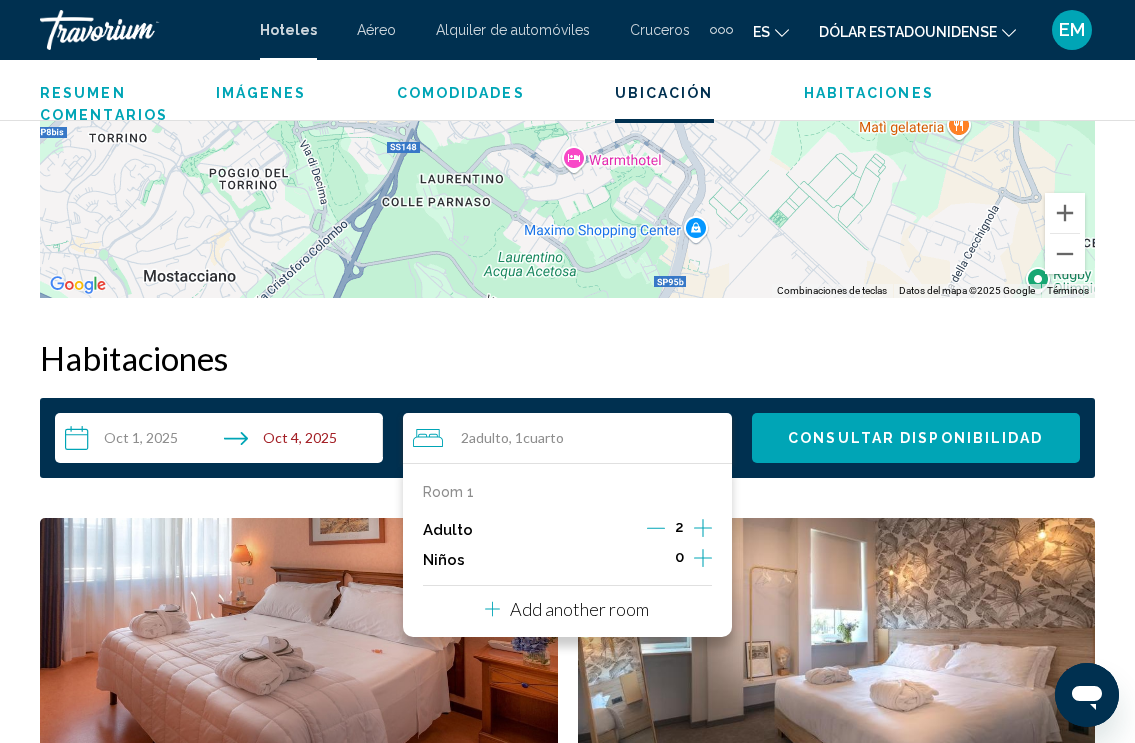 click 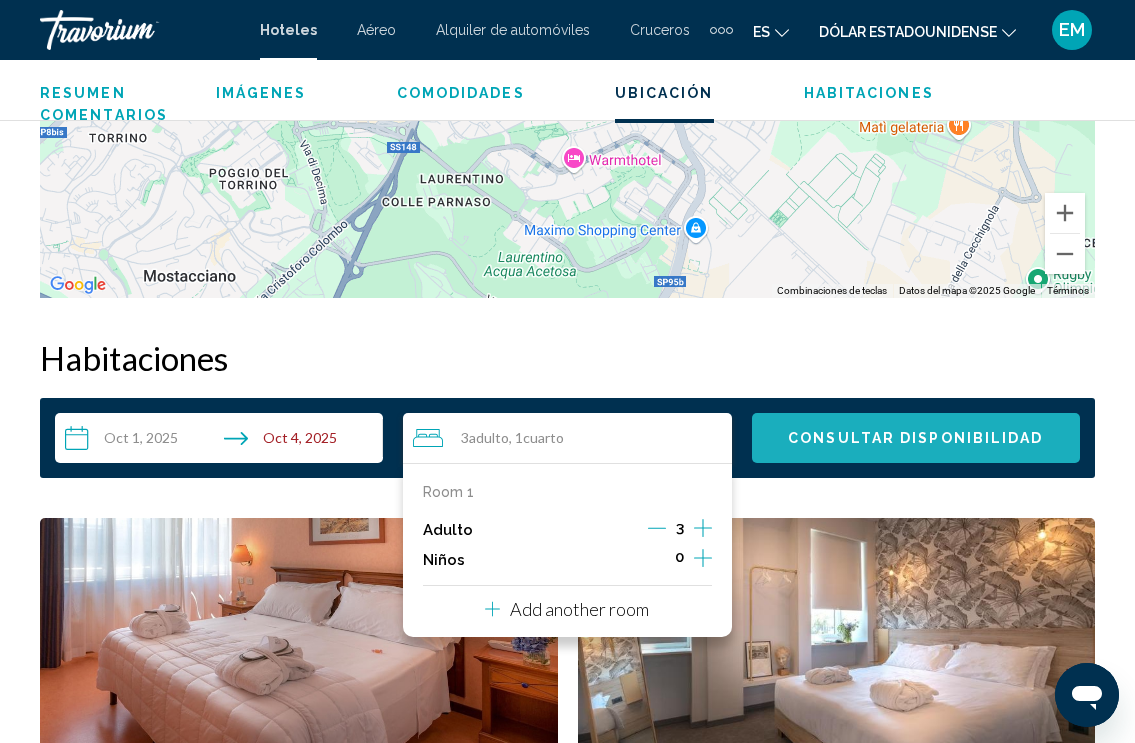 click on "Consultar disponibilidad" at bounding box center [915, 439] 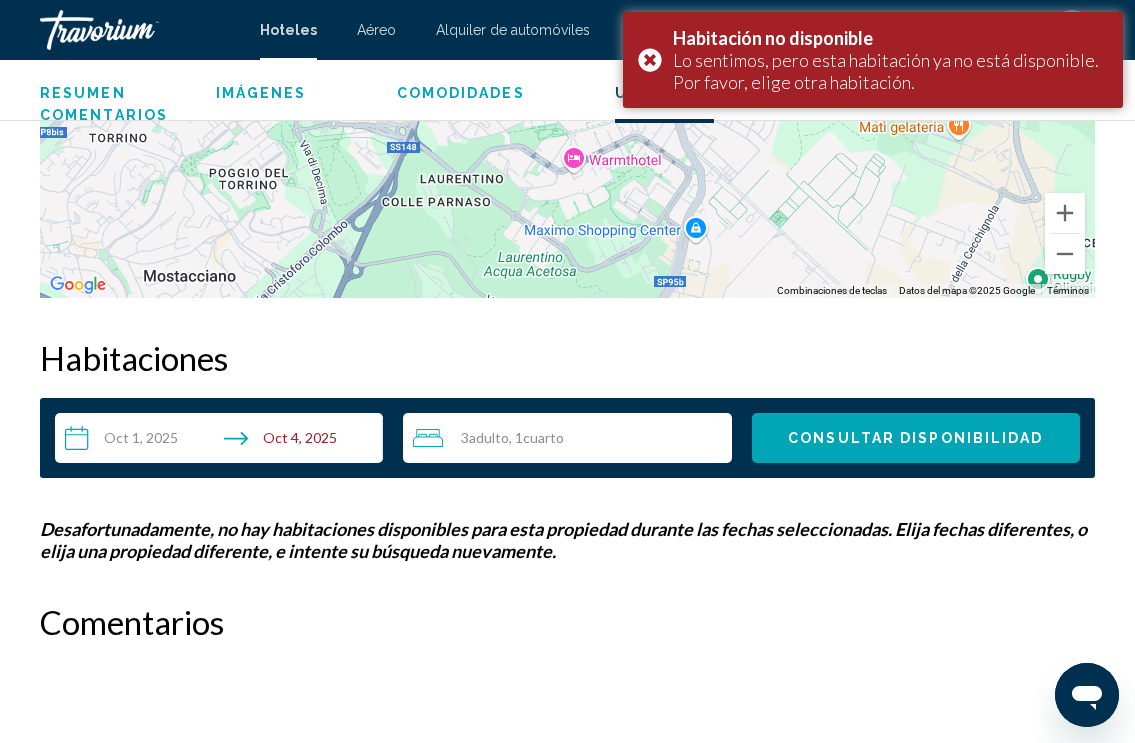 click on "3  Adulto Adulto , 1  Cuarto habitaciones" at bounding box center [572, 438] 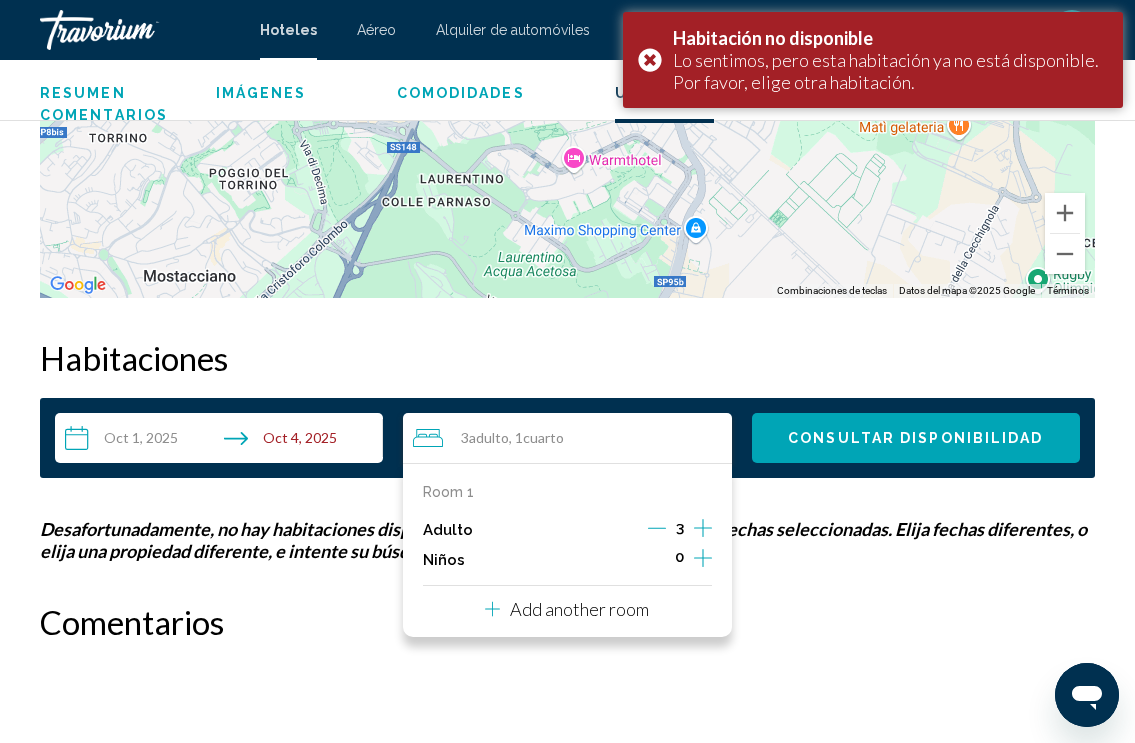 click 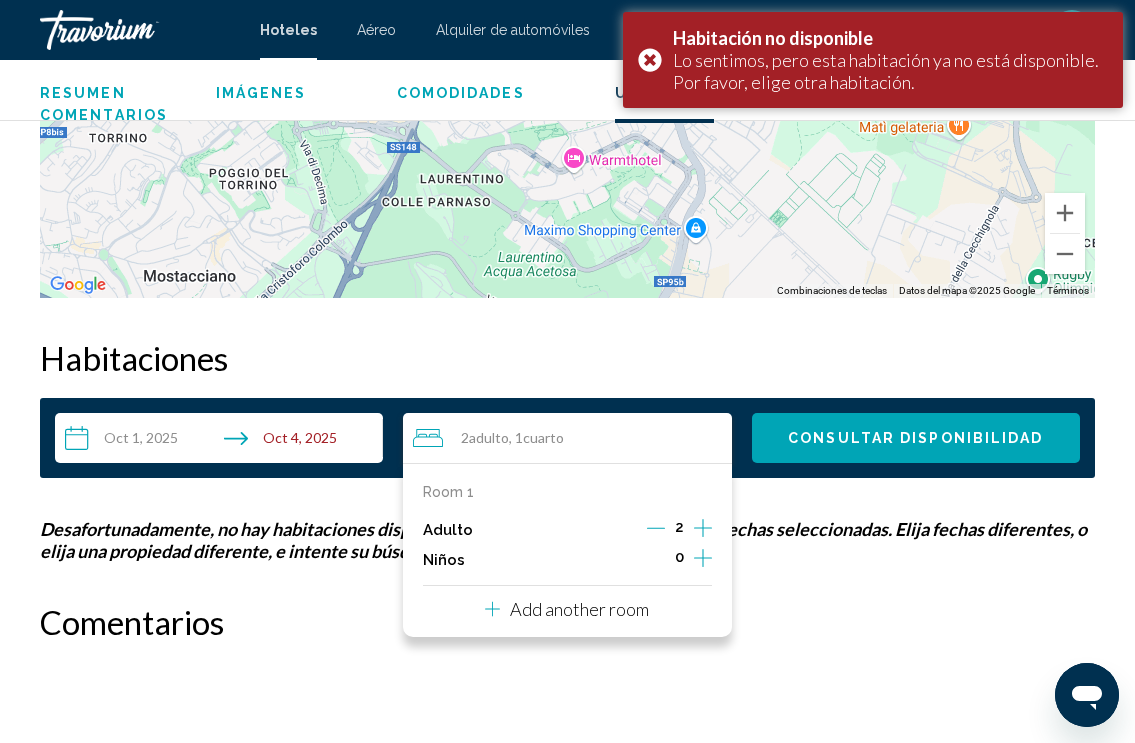 click on "Consultar disponibilidad" at bounding box center (915, 439) 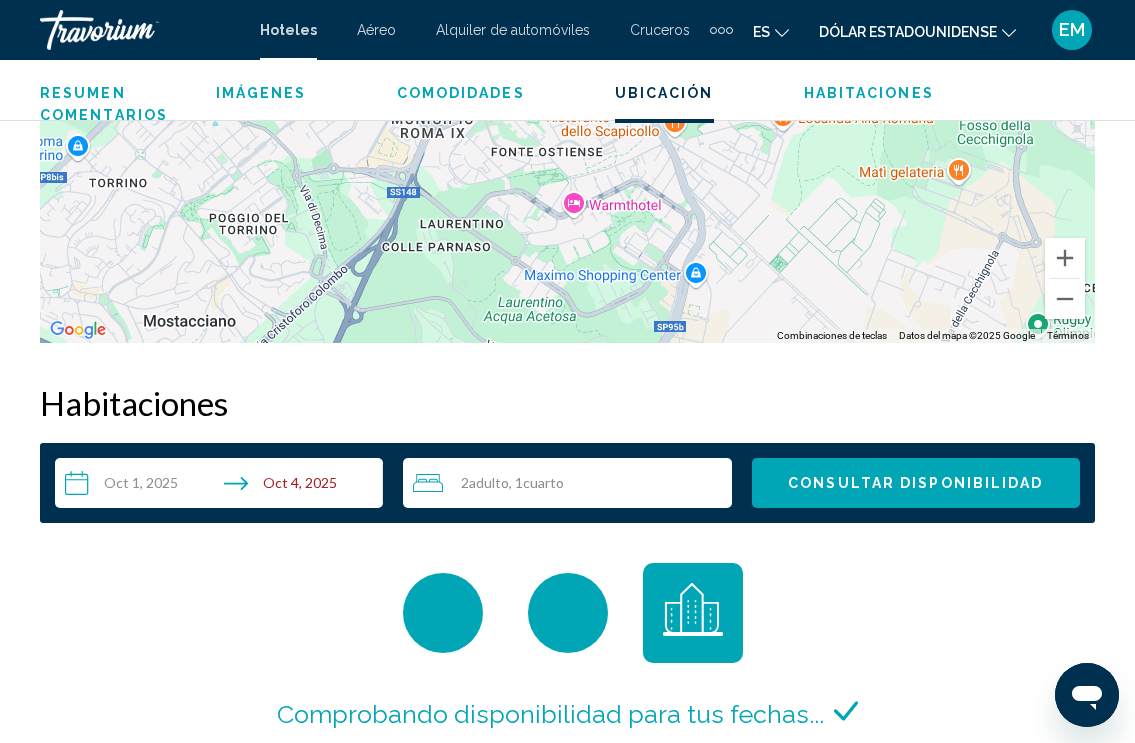 scroll, scrollTop: 2782, scrollLeft: 0, axis: vertical 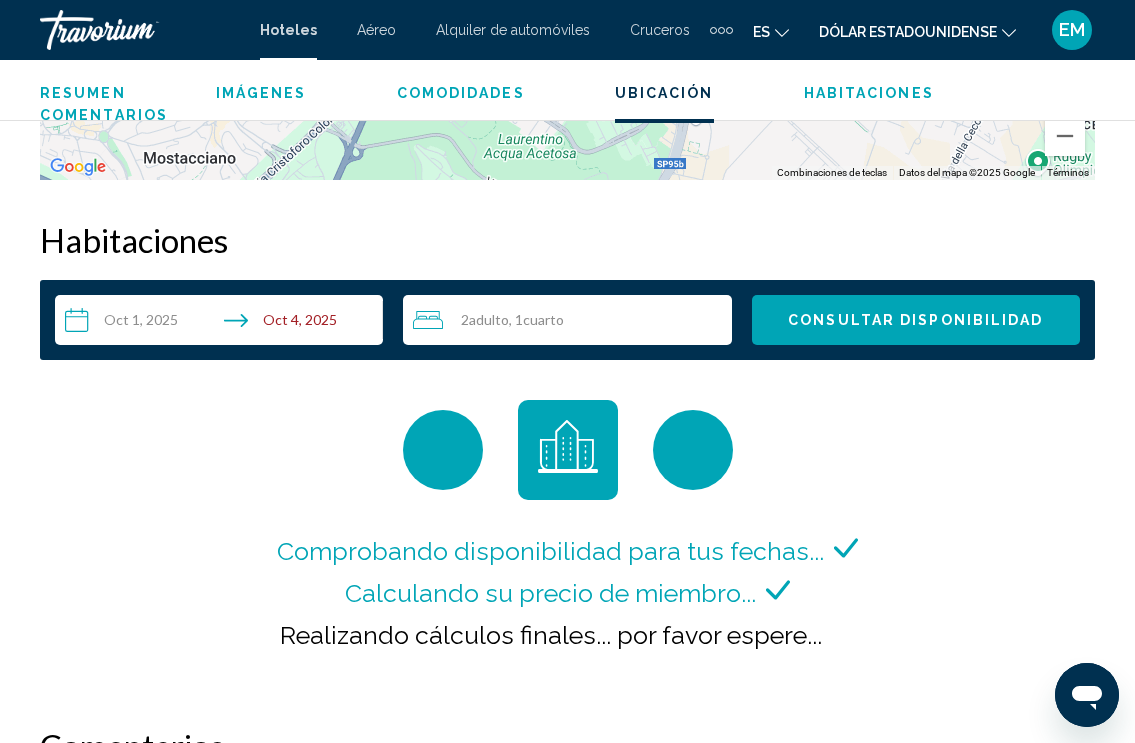 click on "Comodidades" at bounding box center (461, 93) 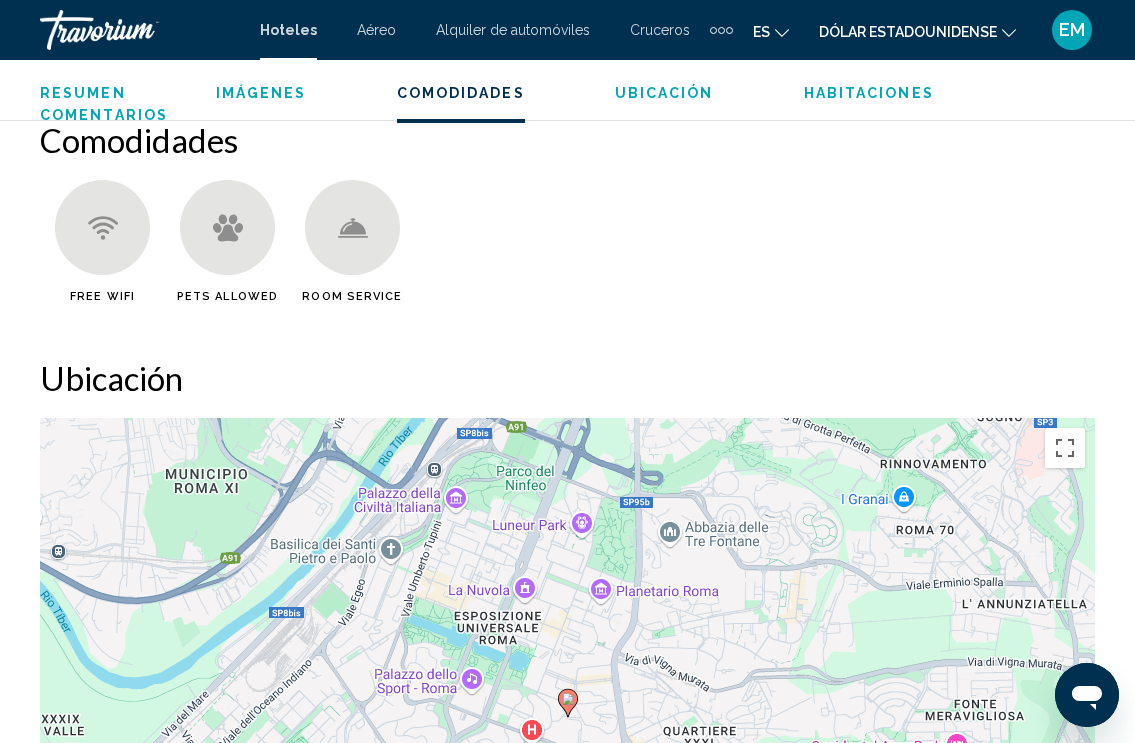 click on "Imágenes" at bounding box center [261, 93] 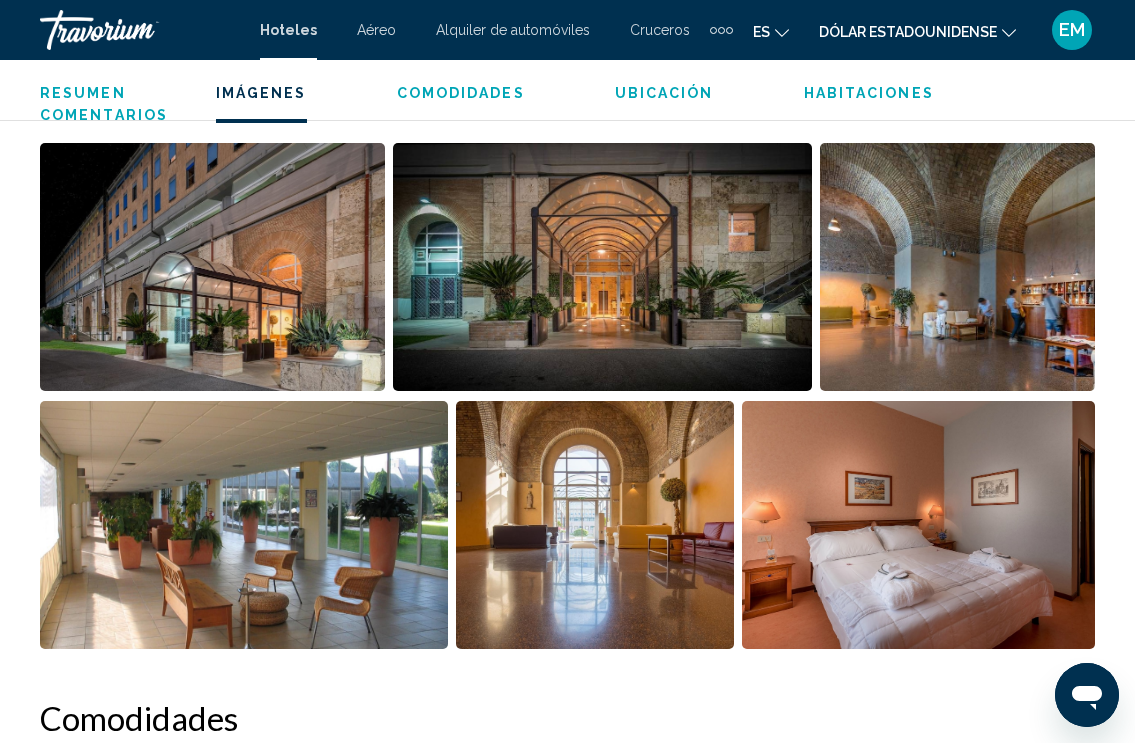 scroll, scrollTop: 1328, scrollLeft: 0, axis: vertical 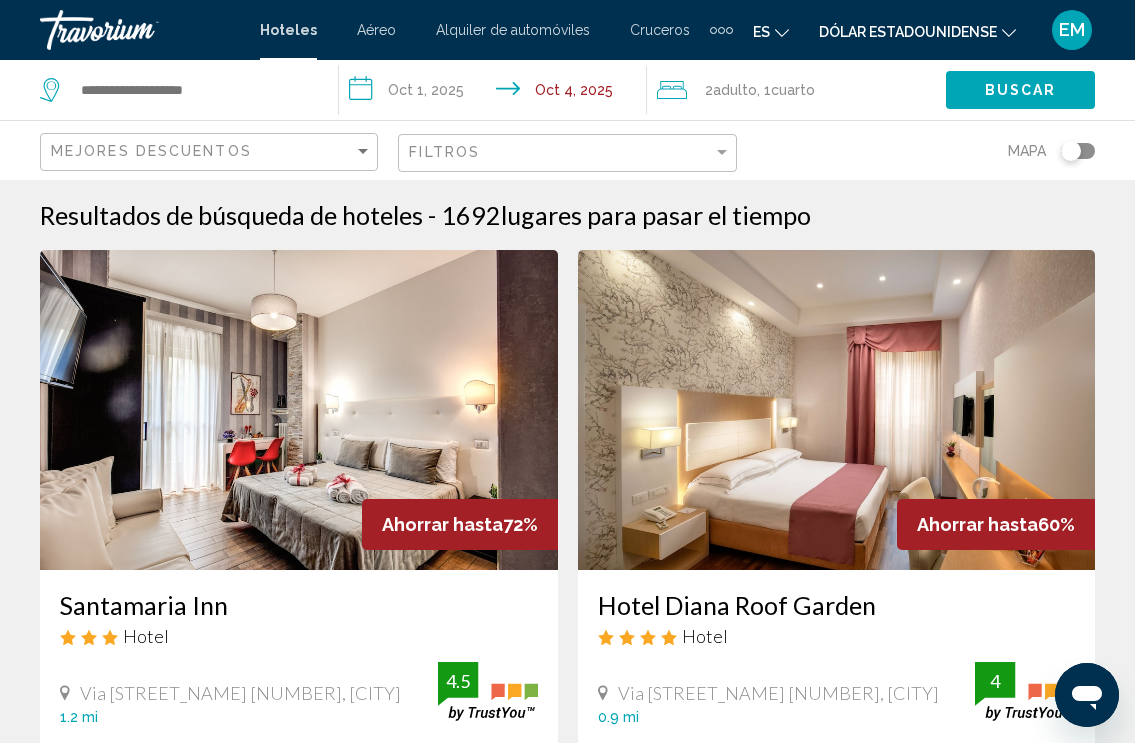 click 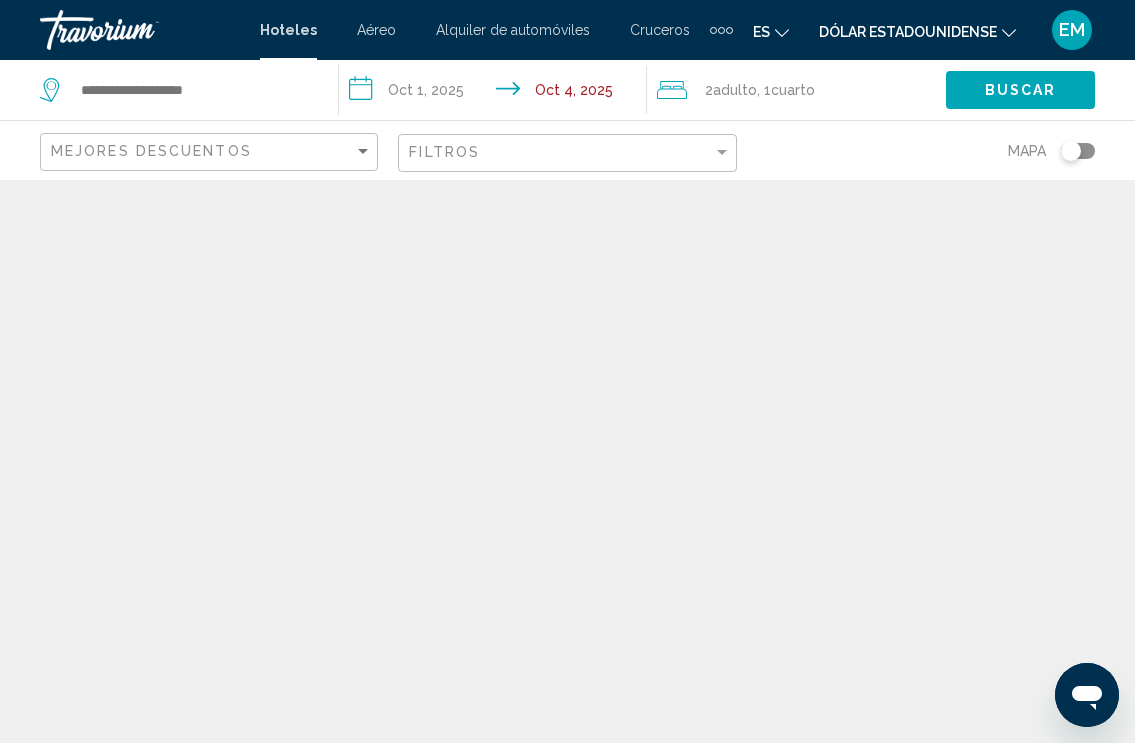 click 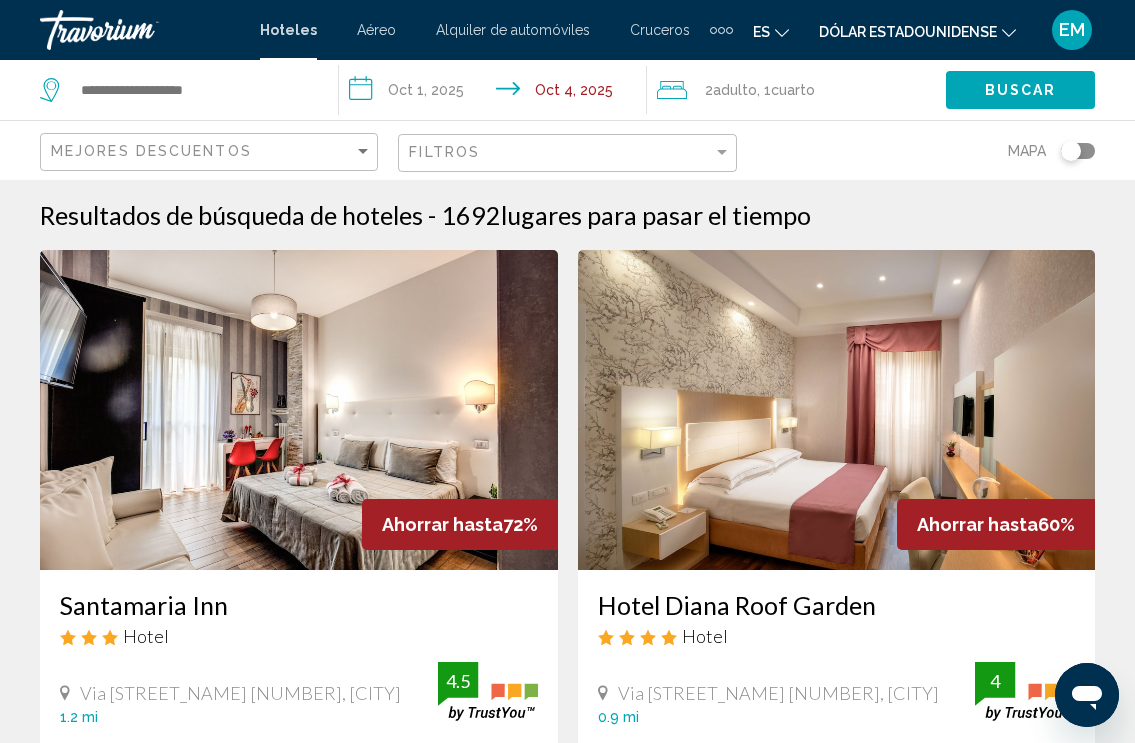 click 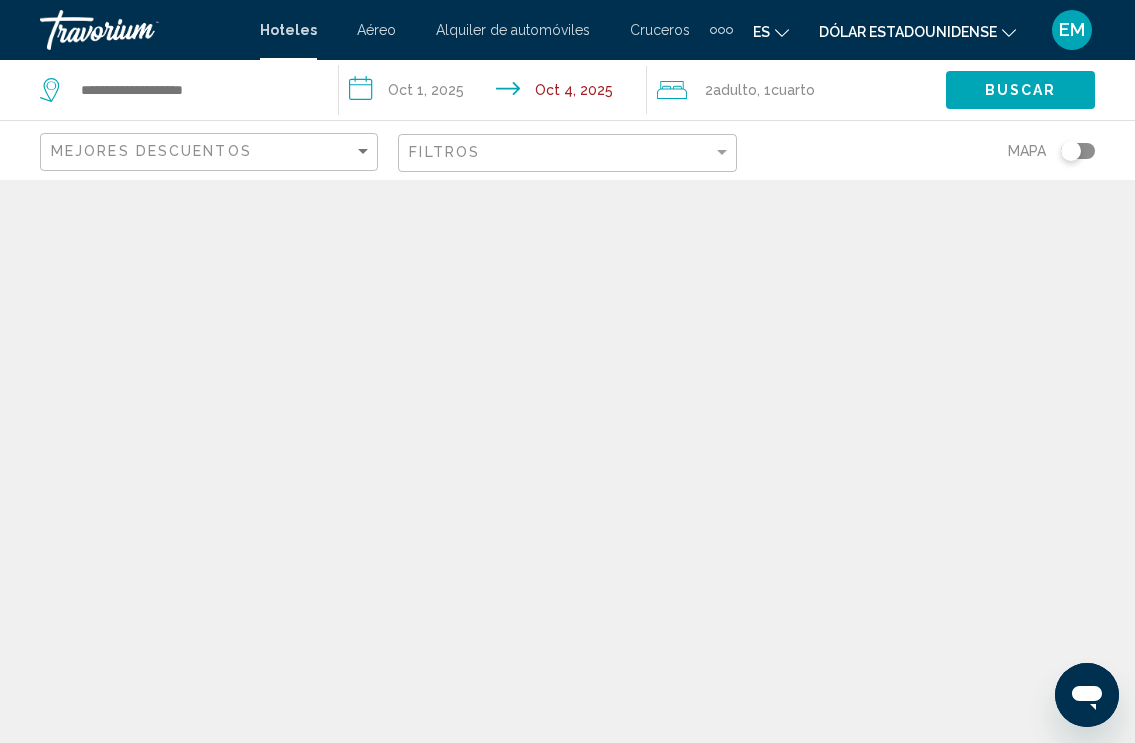 click 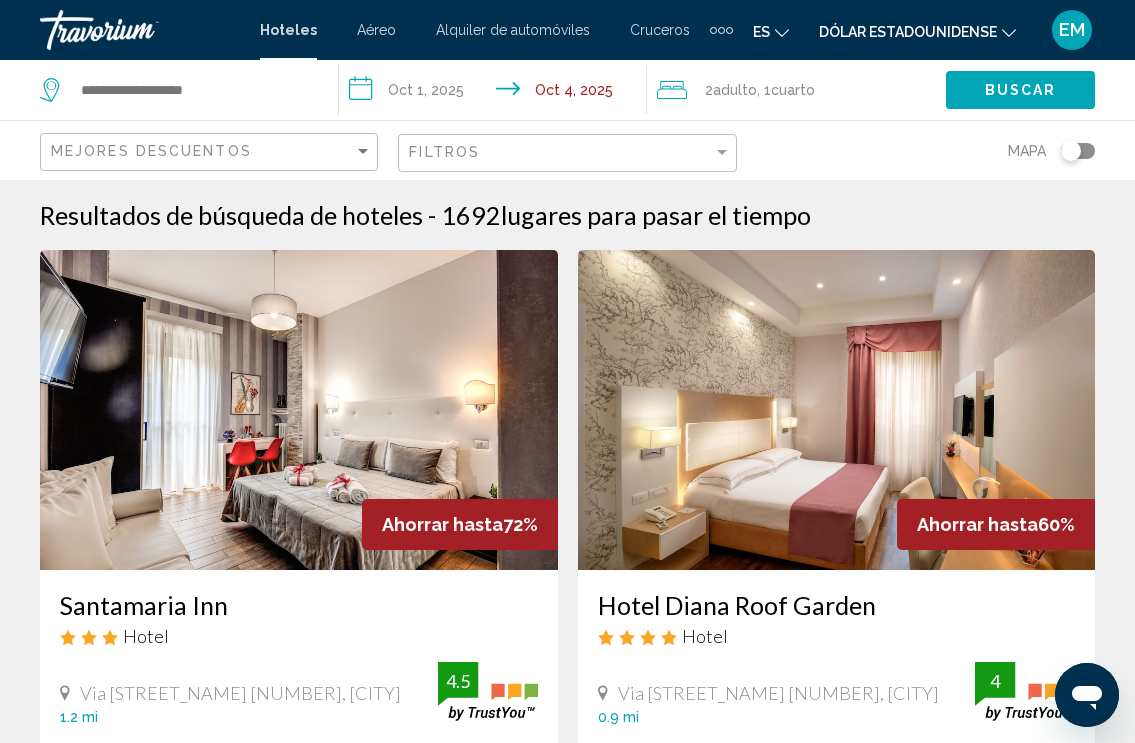 click 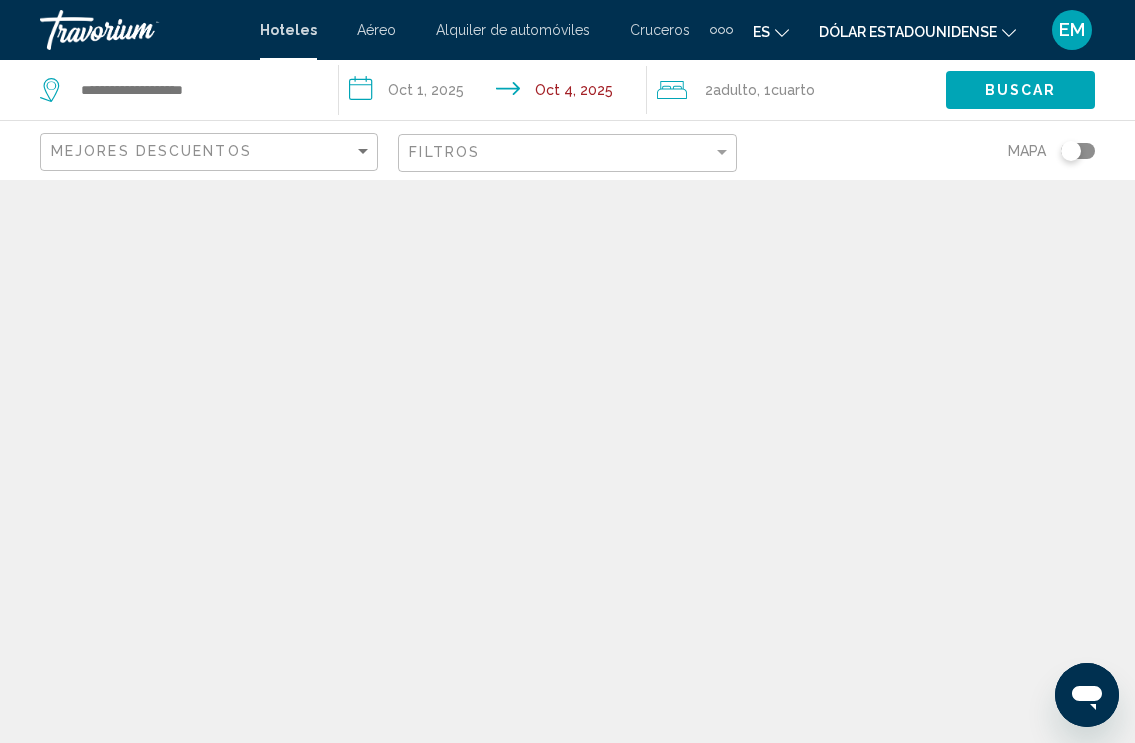 drag, startPoint x: 1075, startPoint y: 151, endPoint x: 1115, endPoint y: 153, distance: 40.04997 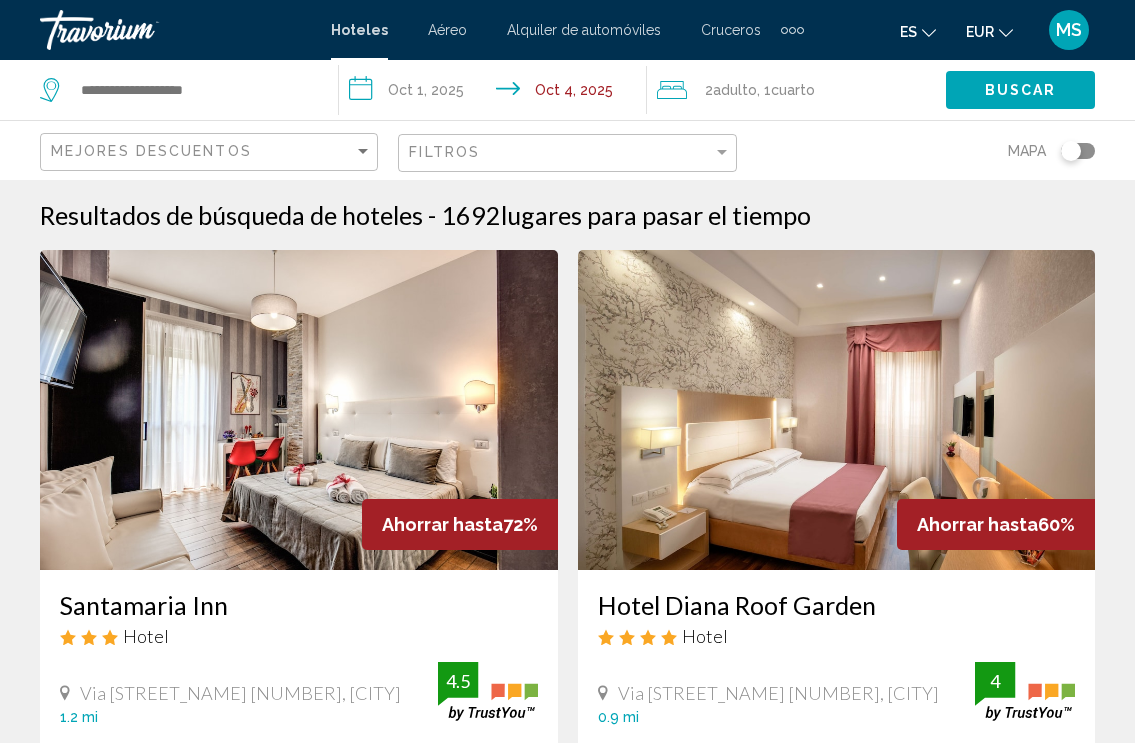 scroll, scrollTop: 0, scrollLeft: 0, axis: both 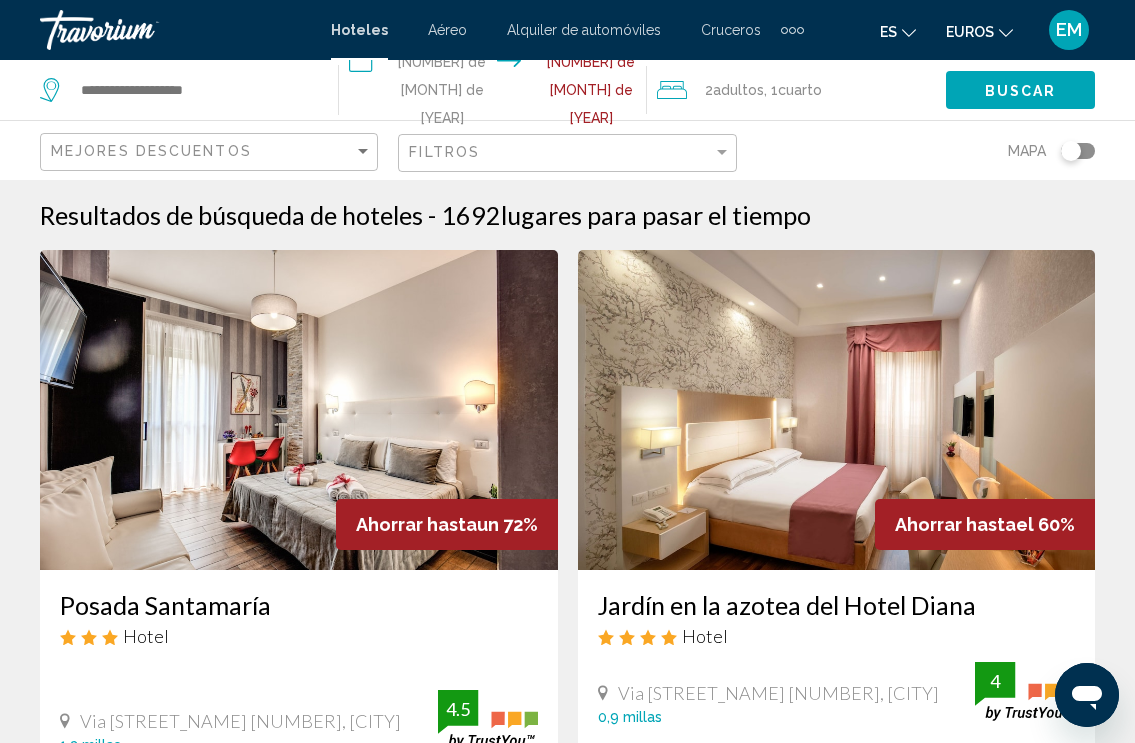 drag, startPoint x: 1076, startPoint y: 156, endPoint x: 1107, endPoint y: 152, distance: 31.257 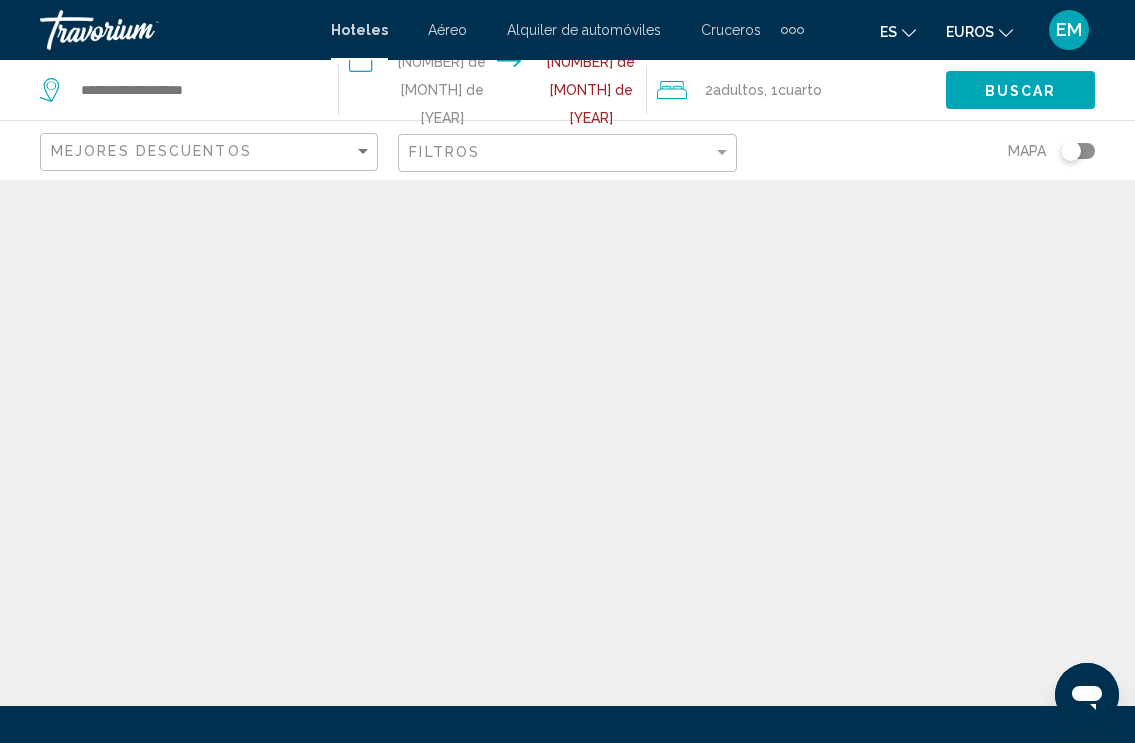 scroll, scrollTop: 0, scrollLeft: 0, axis: both 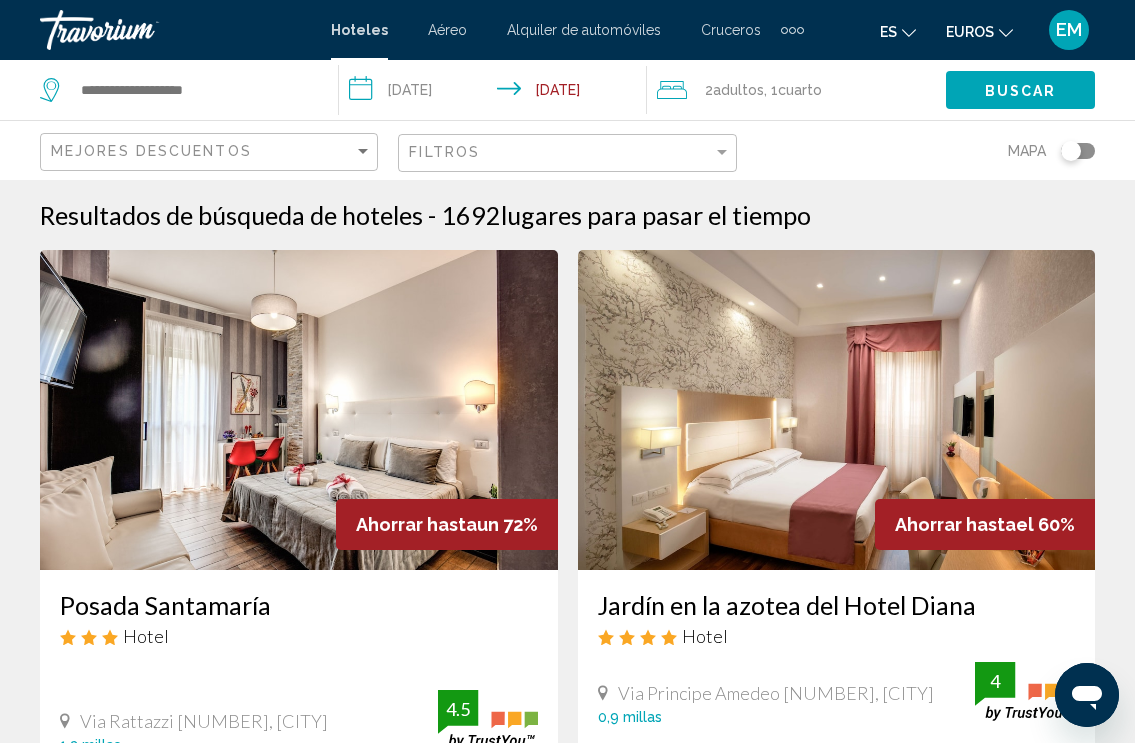 click on "Mapa" 